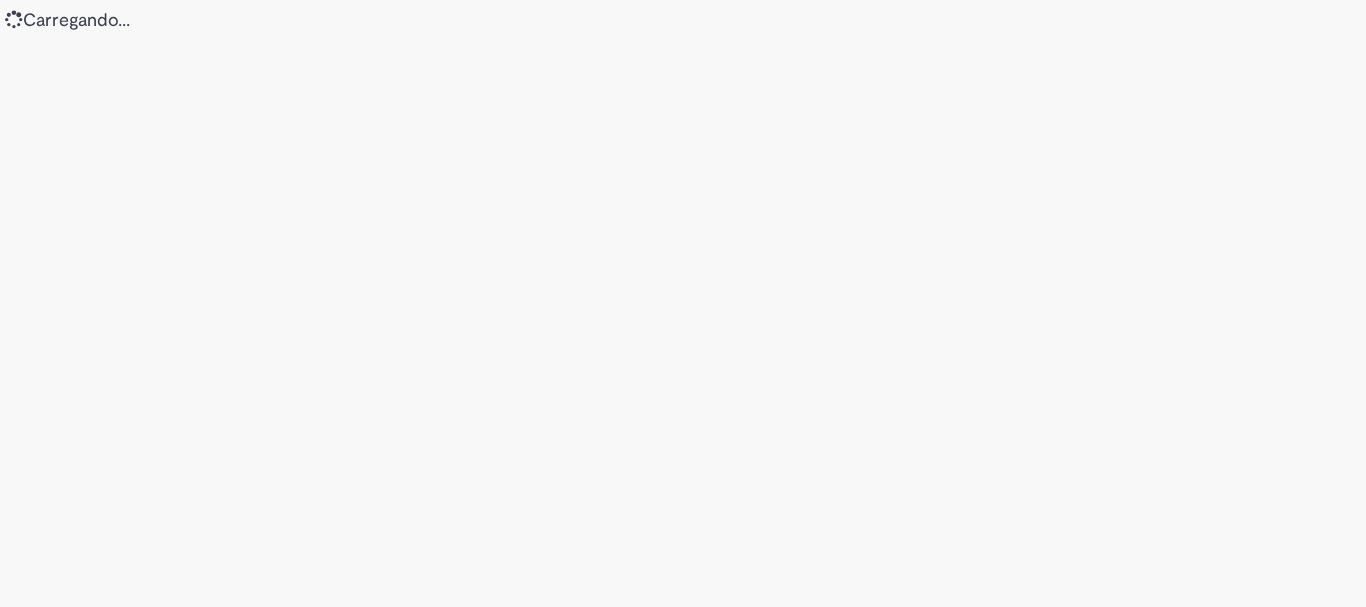 scroll, scrollTop: 0, scrollLeft: 0, axis: both 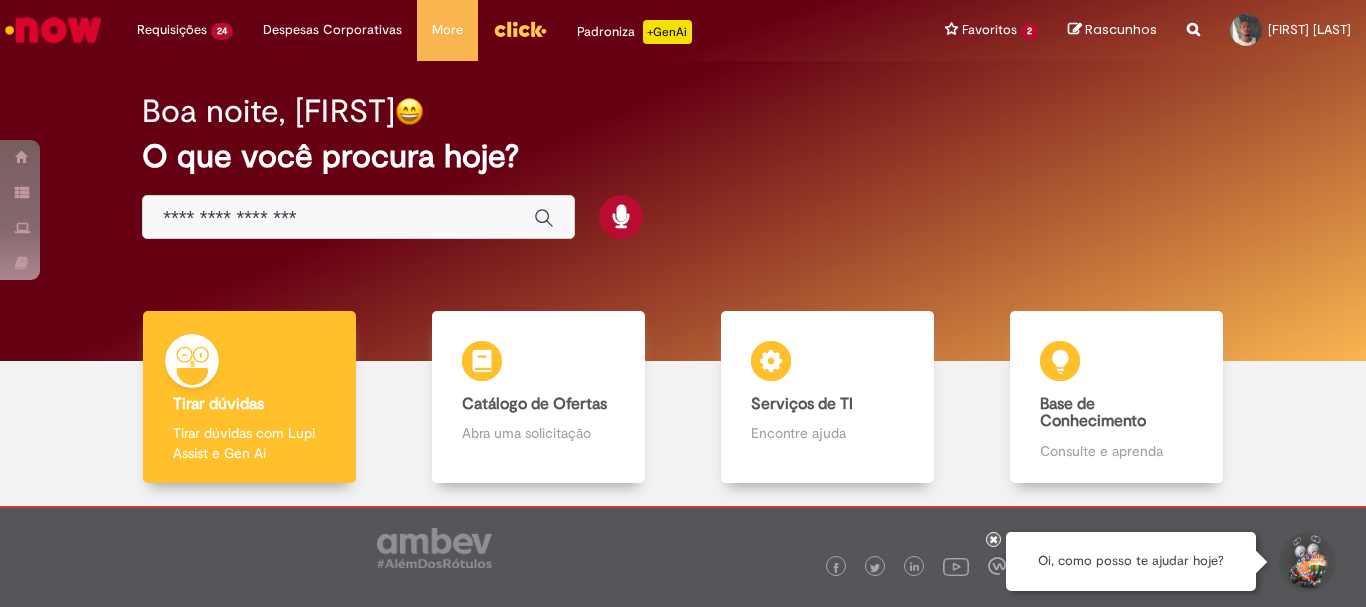 click at bounding box center [338, 218] 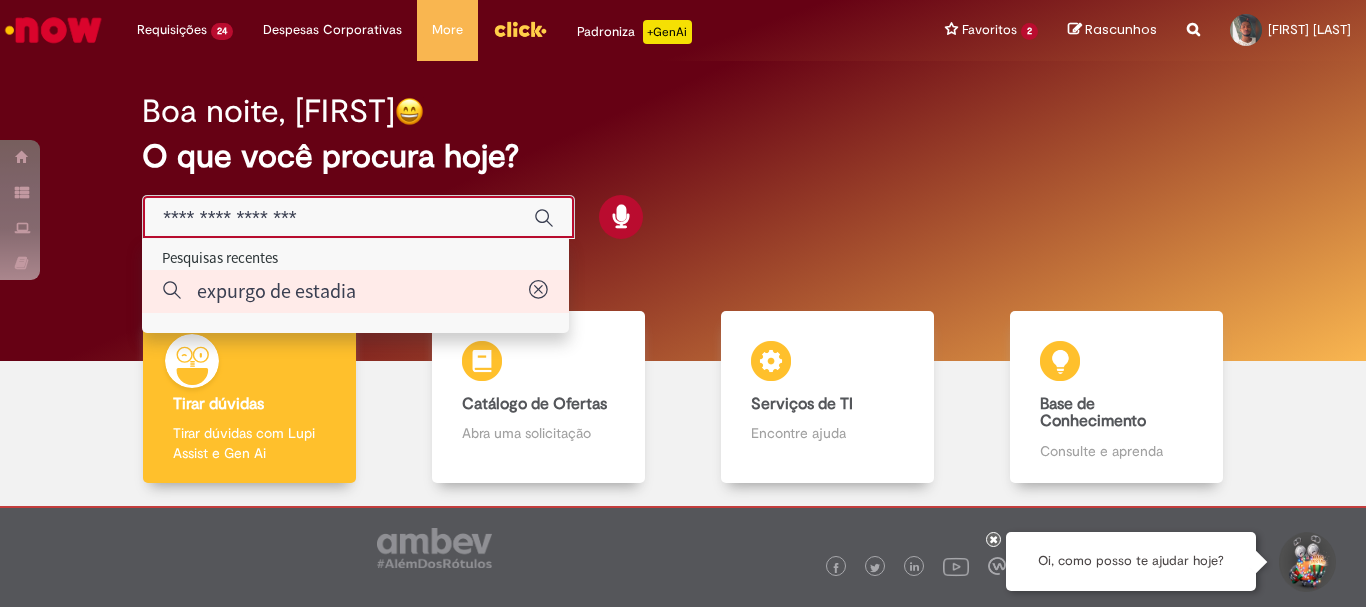 type on "**********" 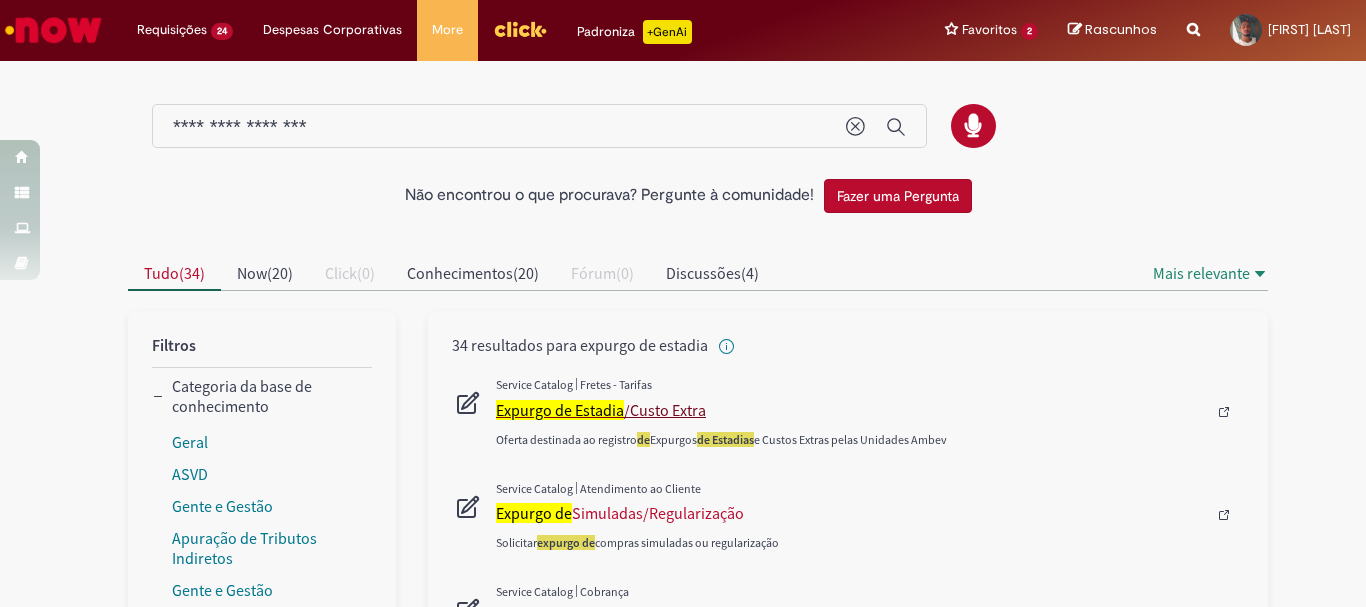 click on "Expurgo de Estadia" at bounding box center [560, 410] 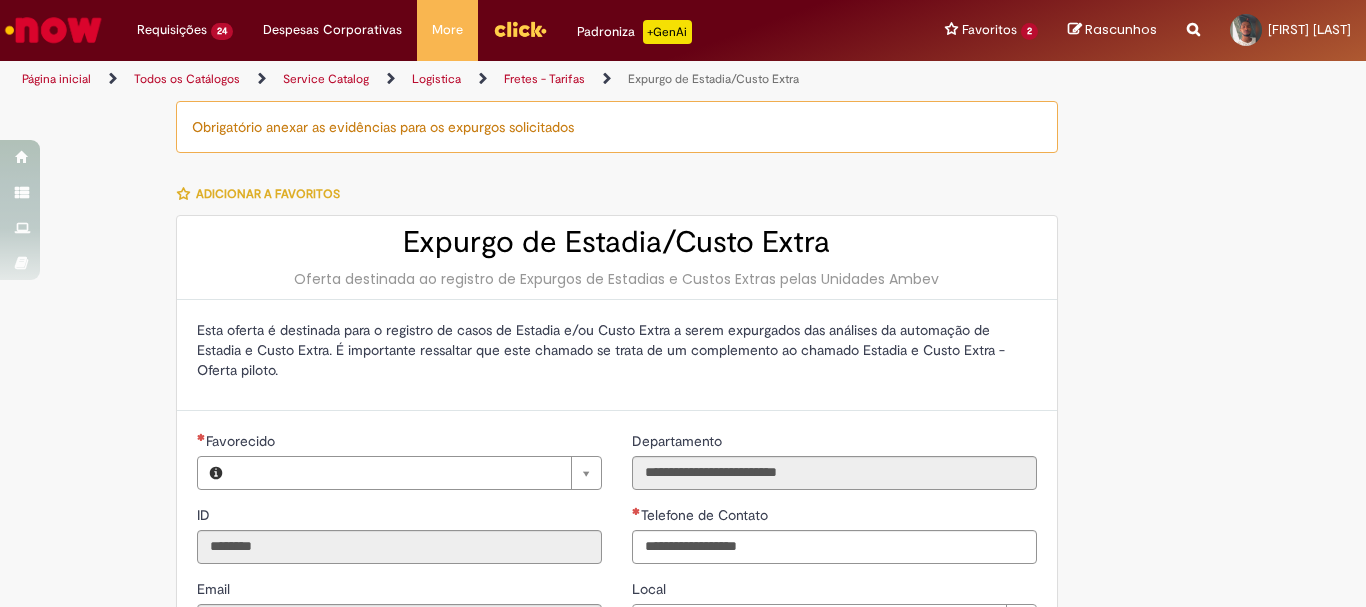 type on "**********" 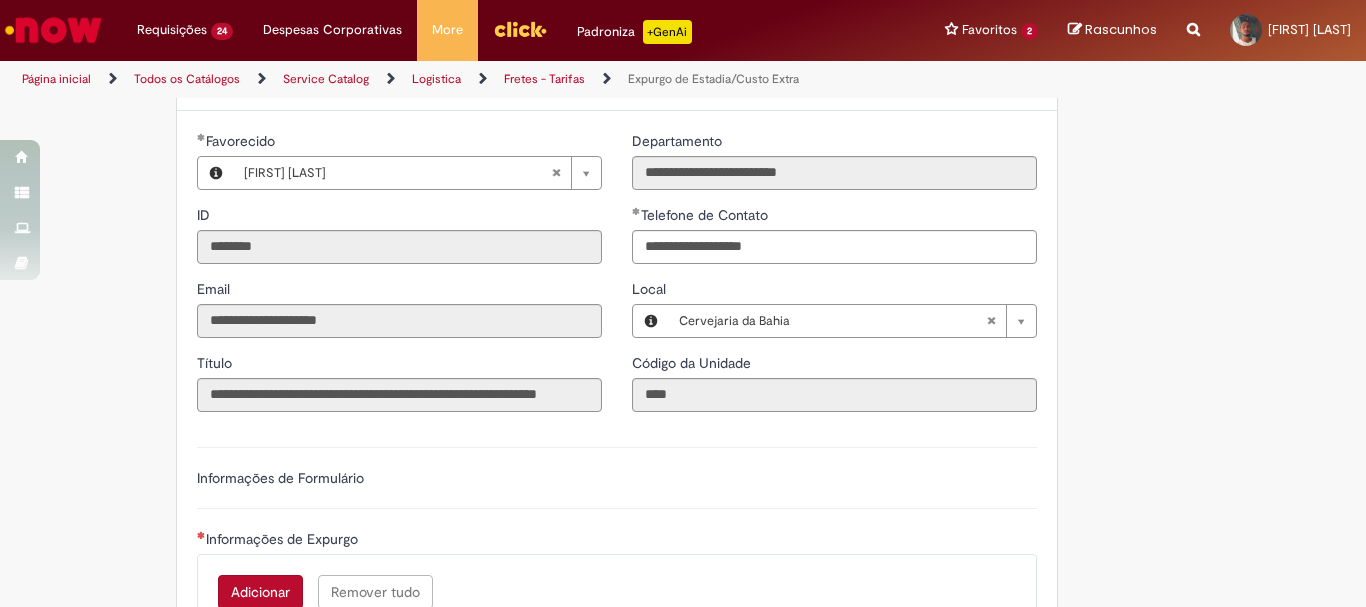 scroll, scrollTop: 500, scrollLeft: 0, axis: vertical 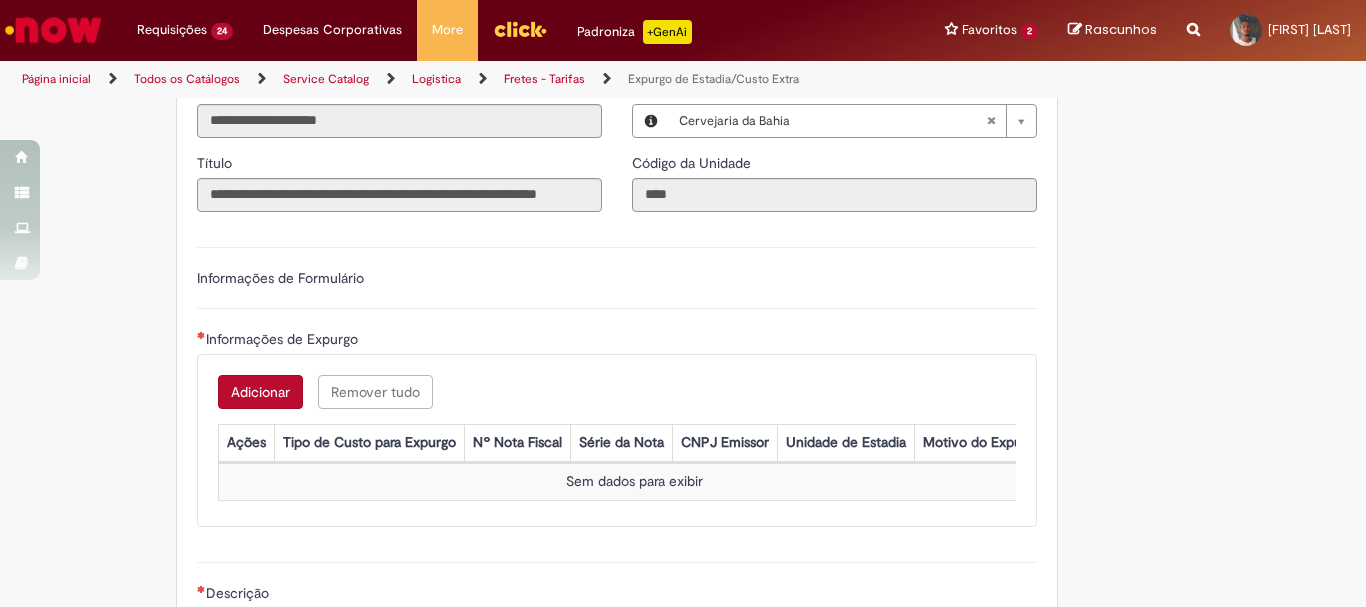 drag, startPoint x: 269, startPoint y: 403, endPoint x: 258, endPoint y: 367, distance: 37.64306 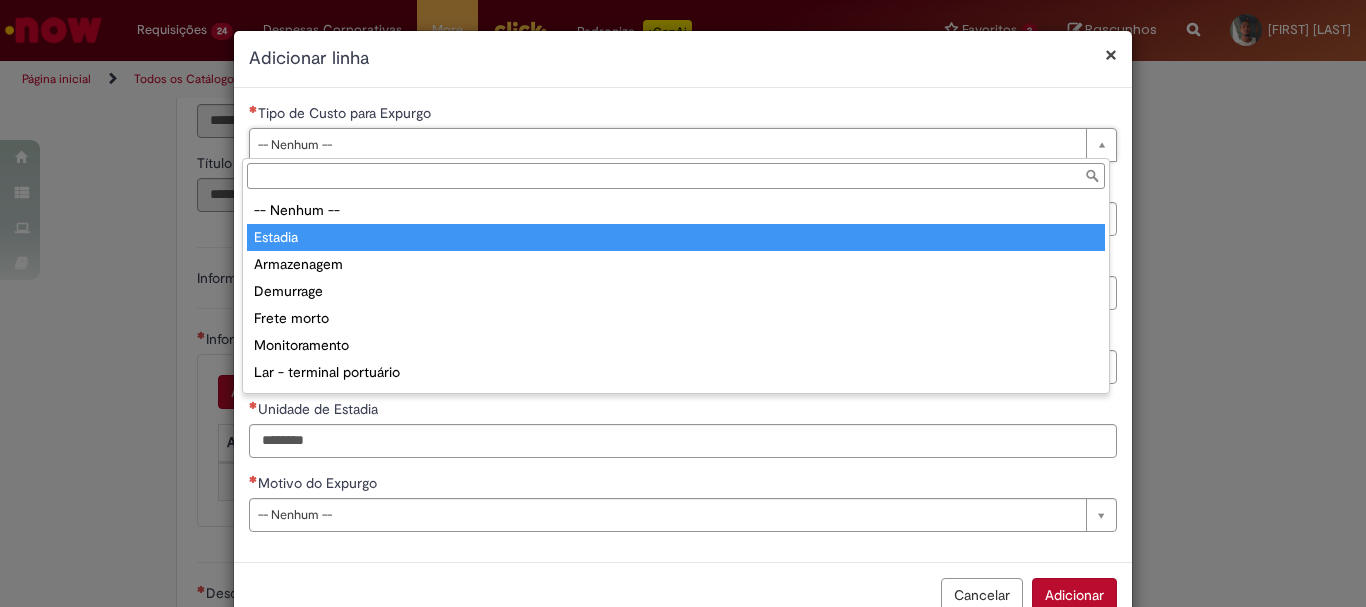 type on "*******" 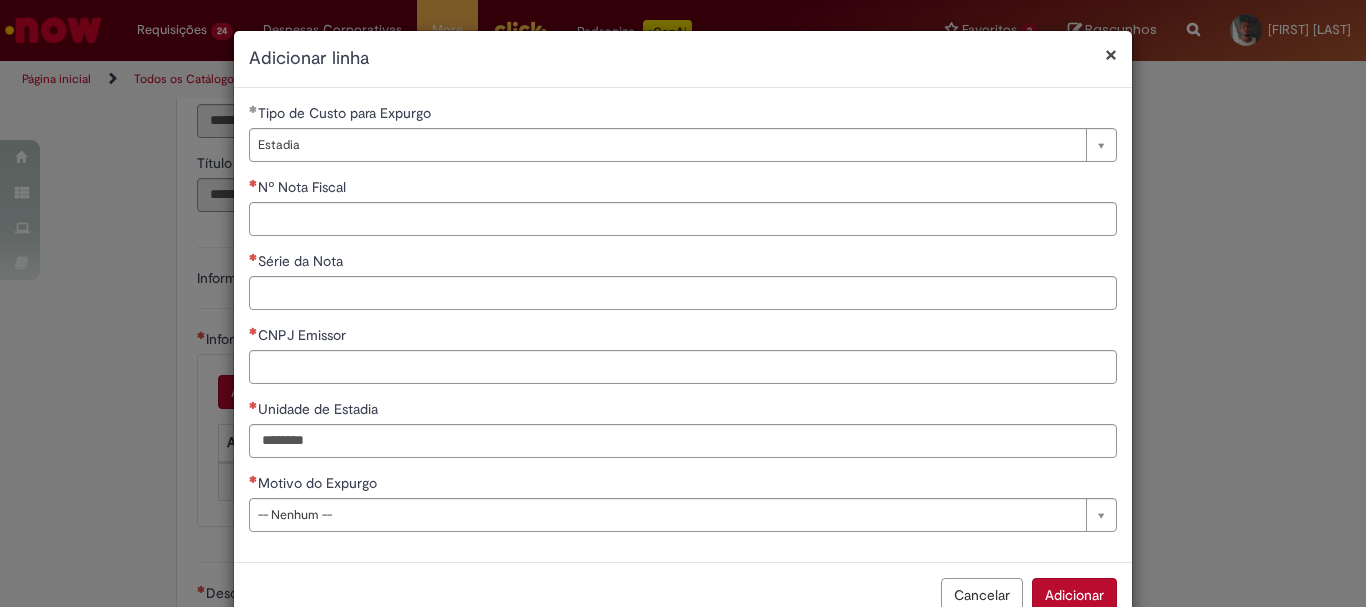 click on "**********" at bounding box center (683, 303) 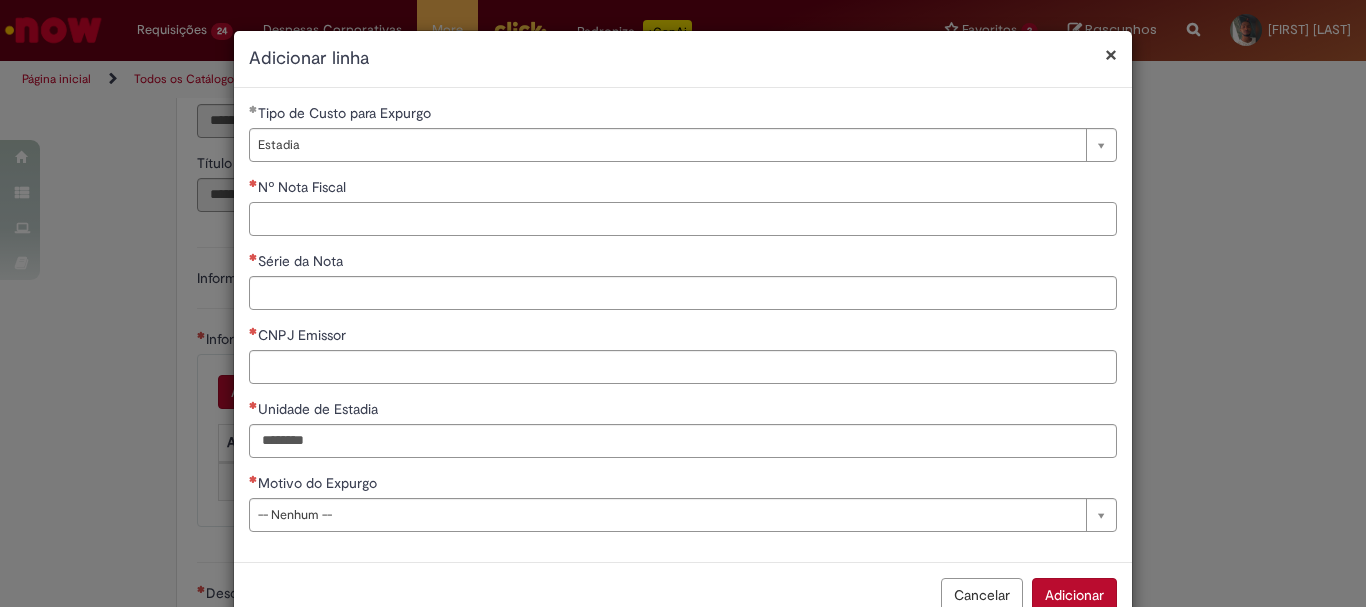 click on "Nº Nota Fiscal" at bounding box center (683, 219) 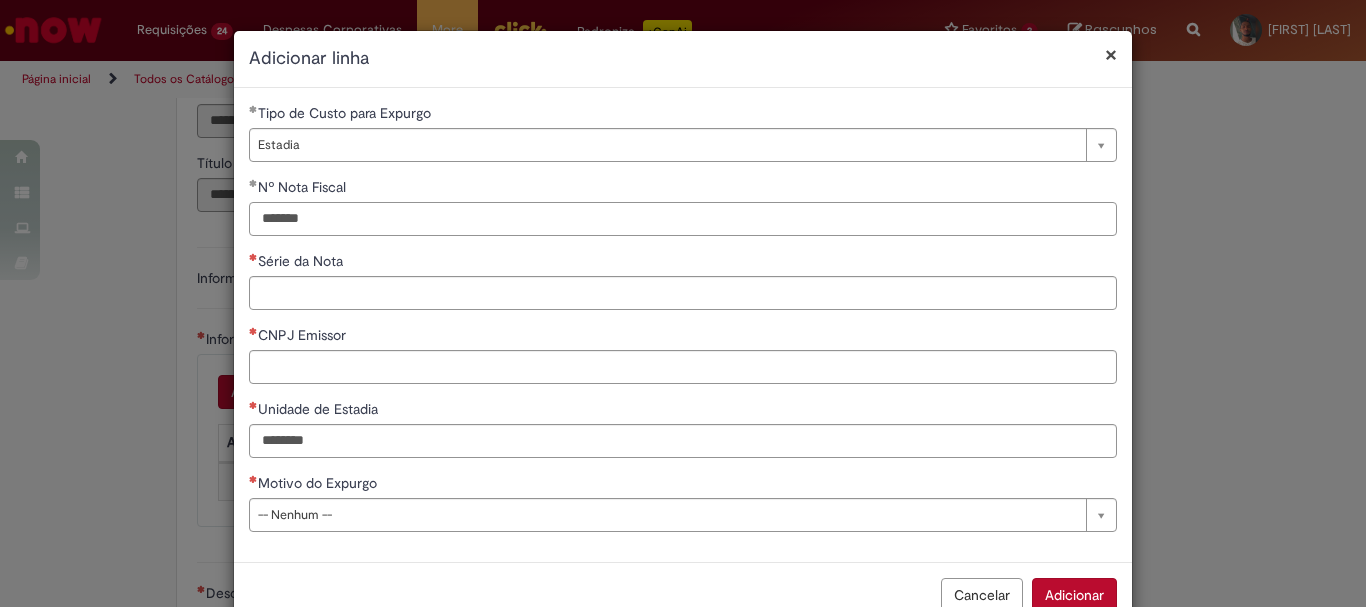 type on "*******" 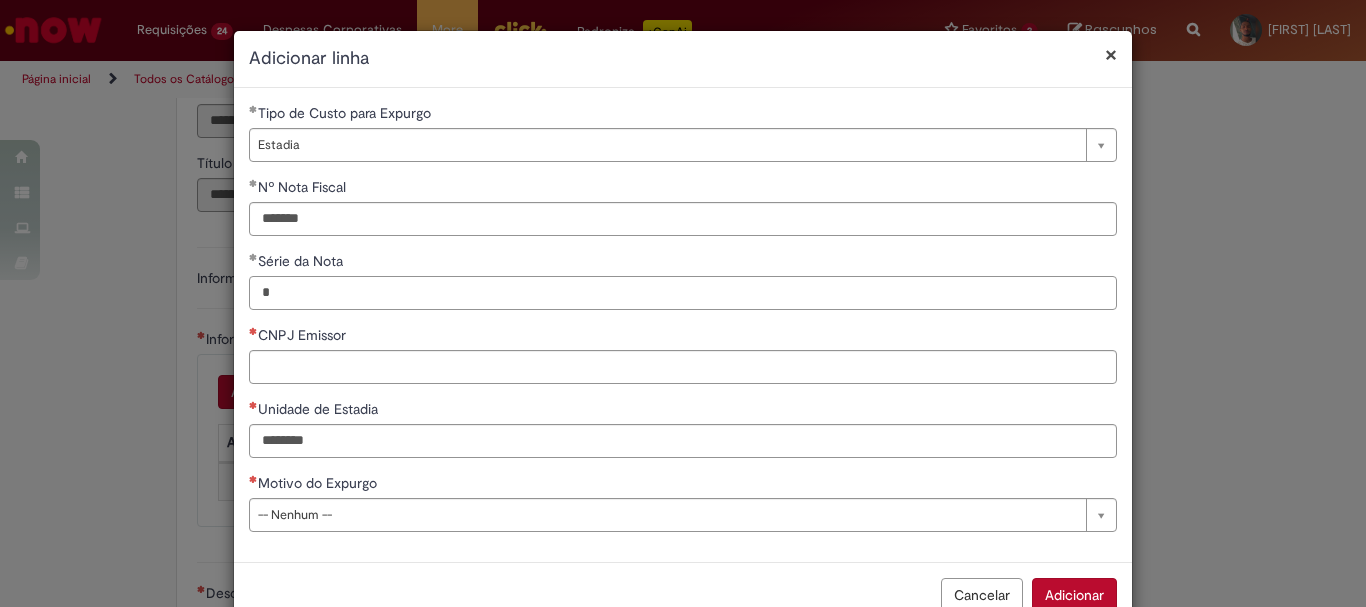 type on "*" 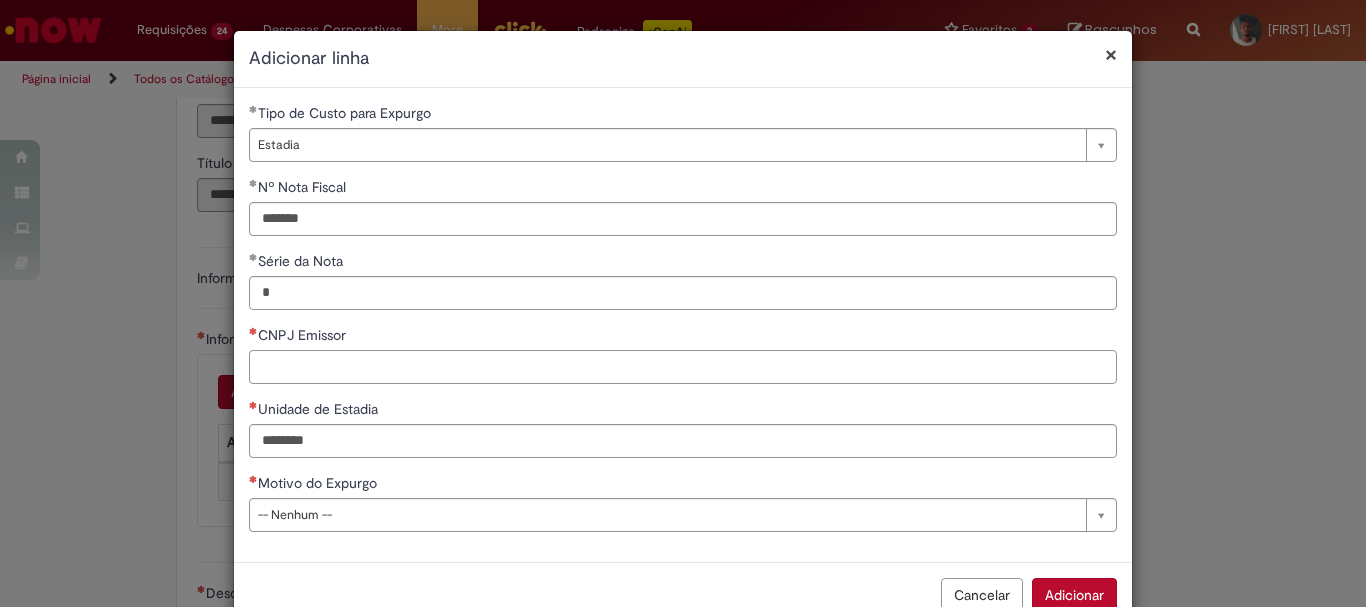 click on "CNPJ Emissor" at bounding box center [683, 367] 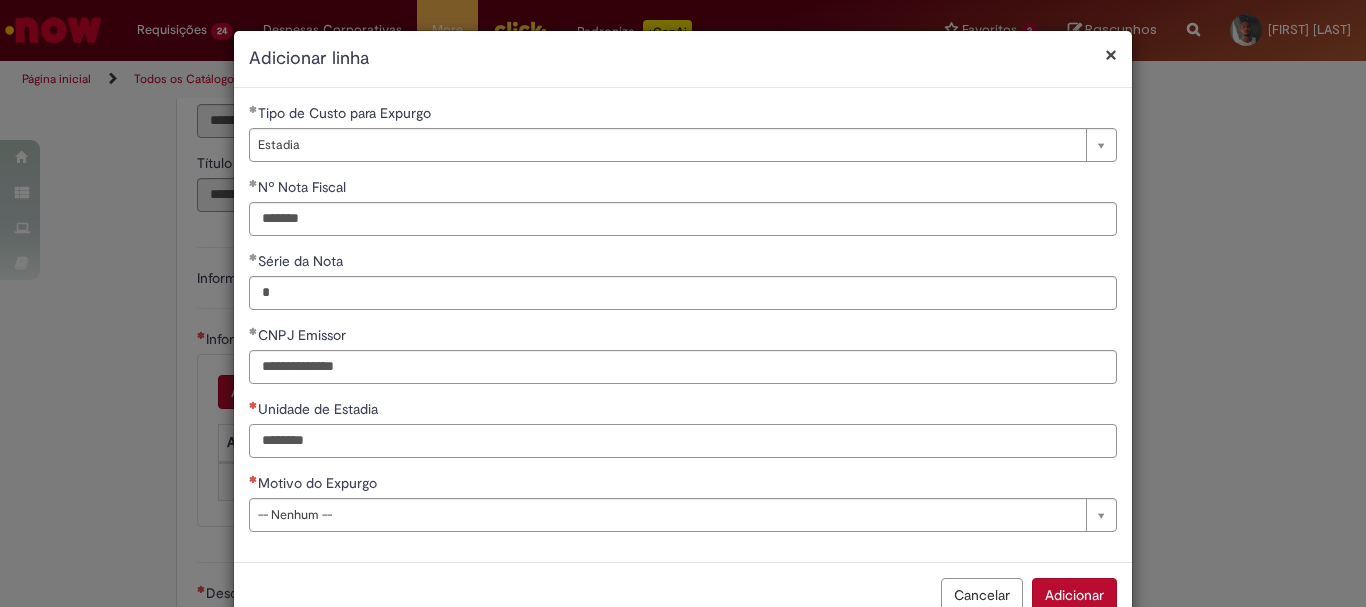 type on "**********" 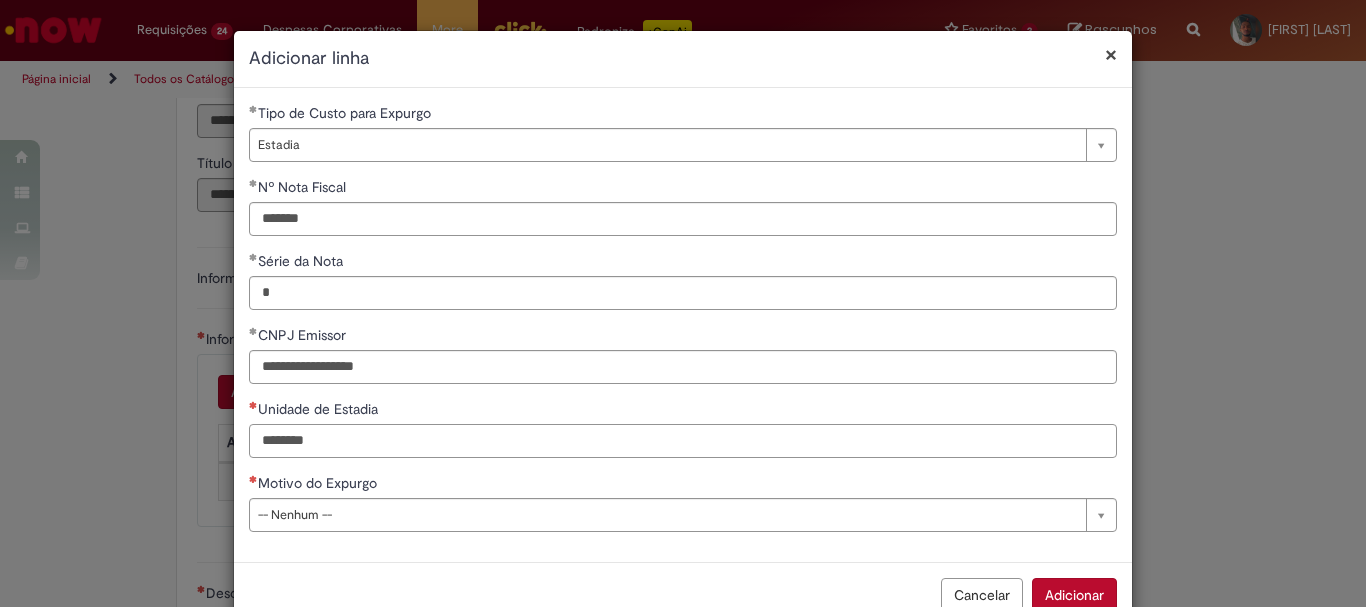 click on "Unidade de Estadia" at bounding box center (683, 441) 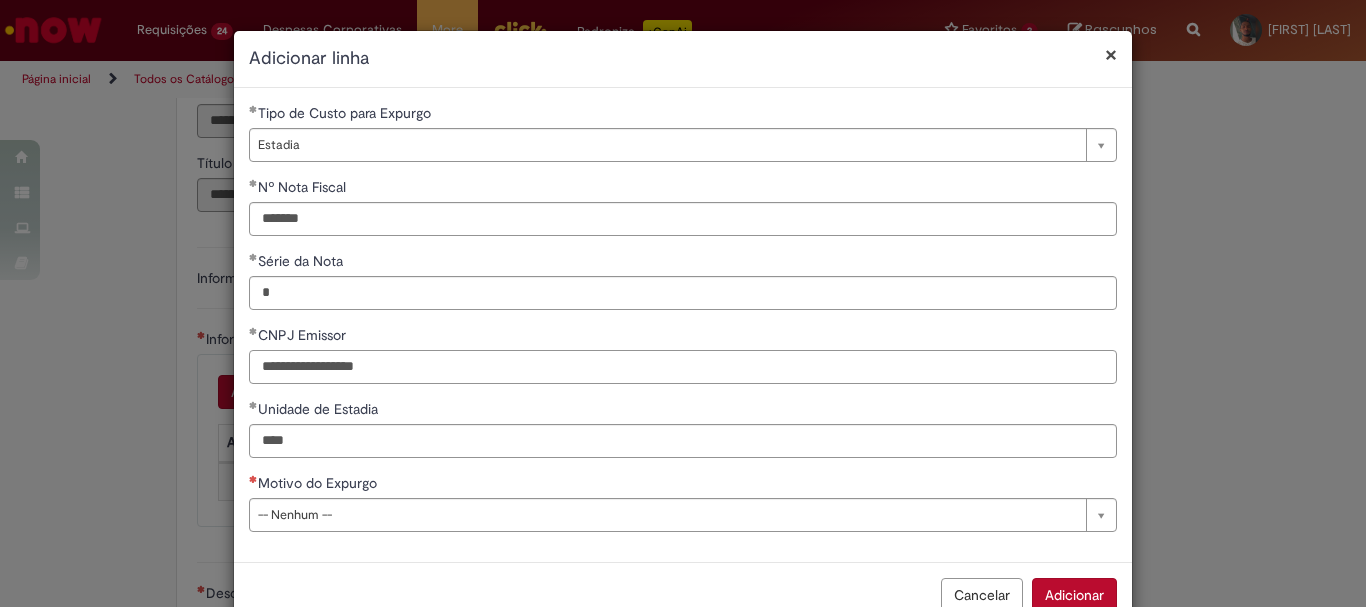 type on "****" 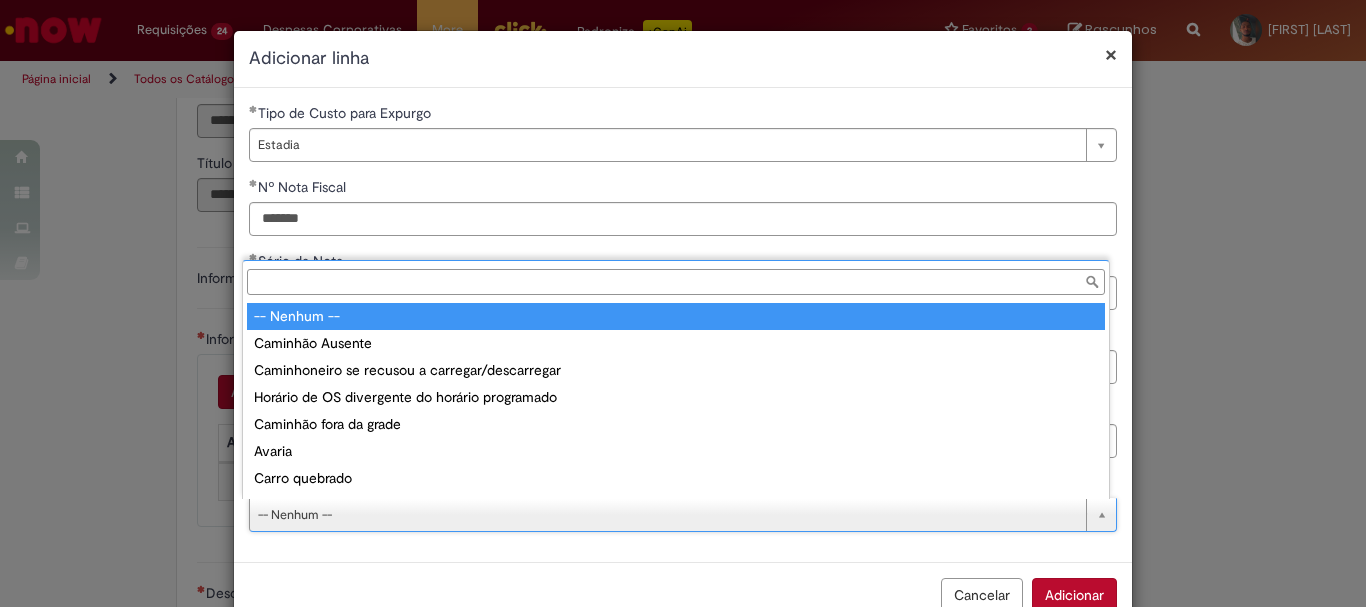 scroll, scrollTop: 16, scrollLeft: 0, axis: vertical 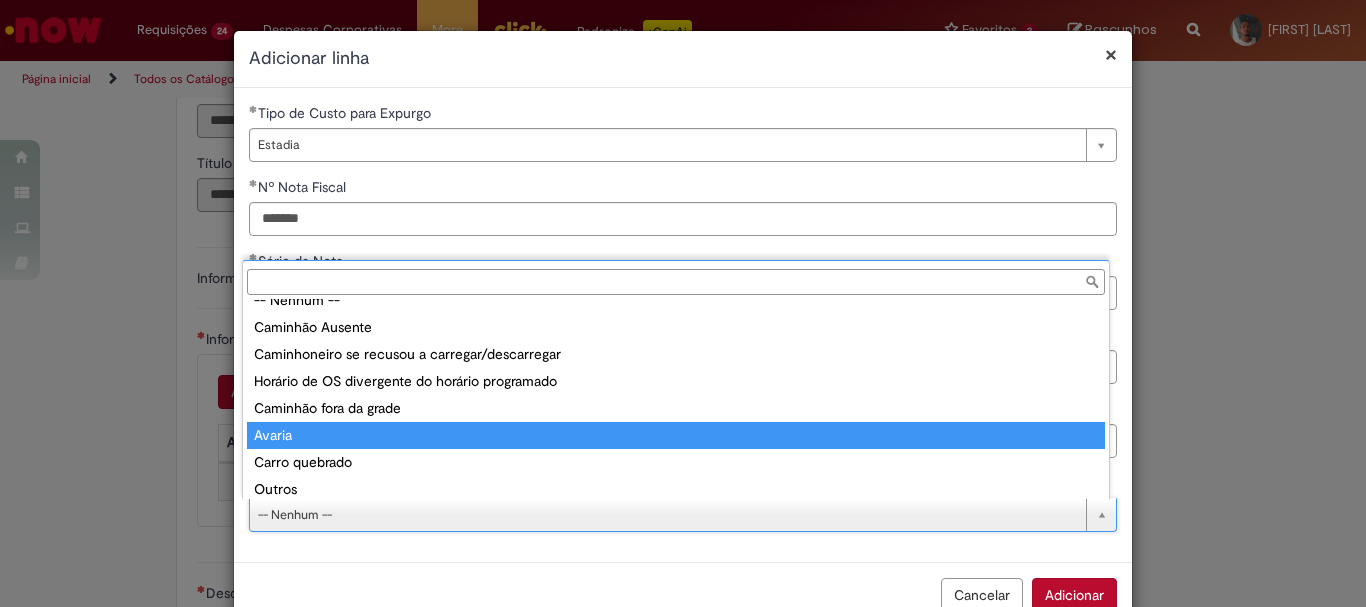 type on "******" 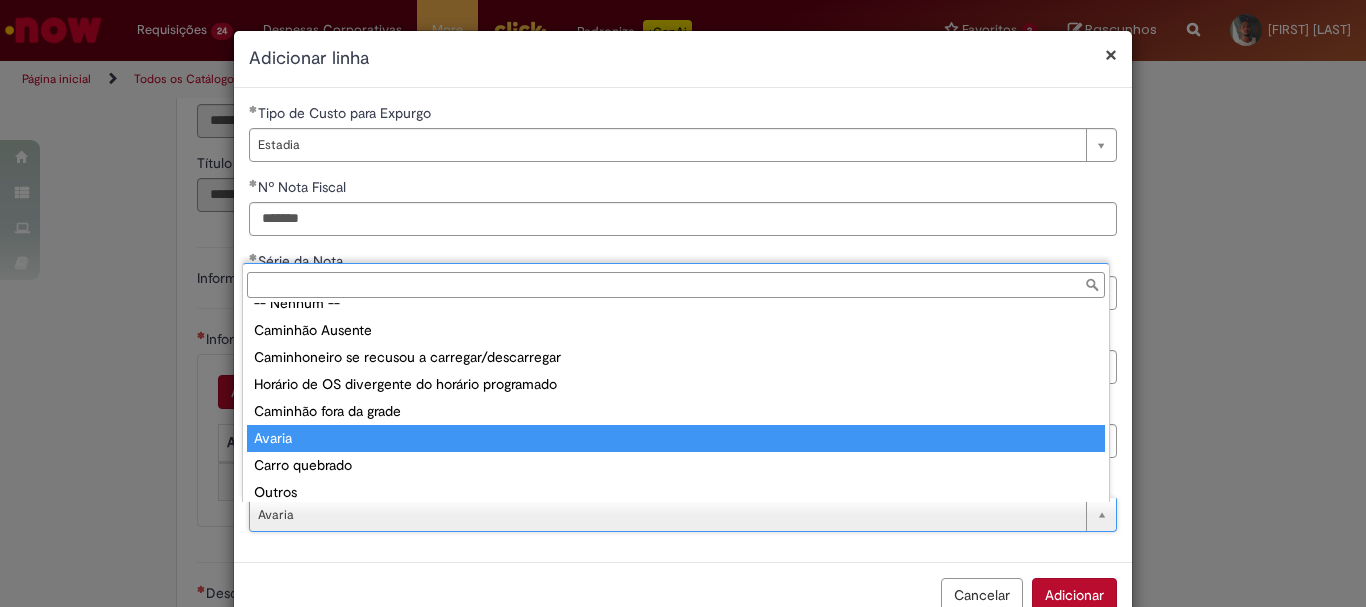 scroll, scrollTop: 16, scrollLeft: 0, axis: vertical 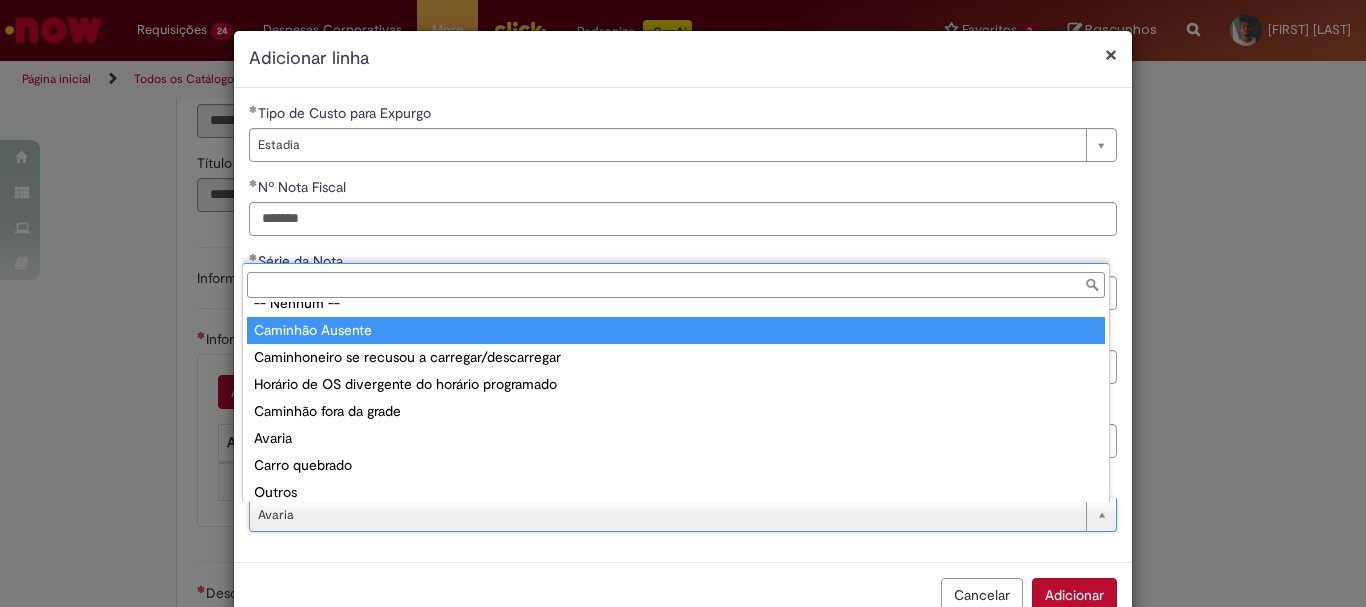 type on "**********" 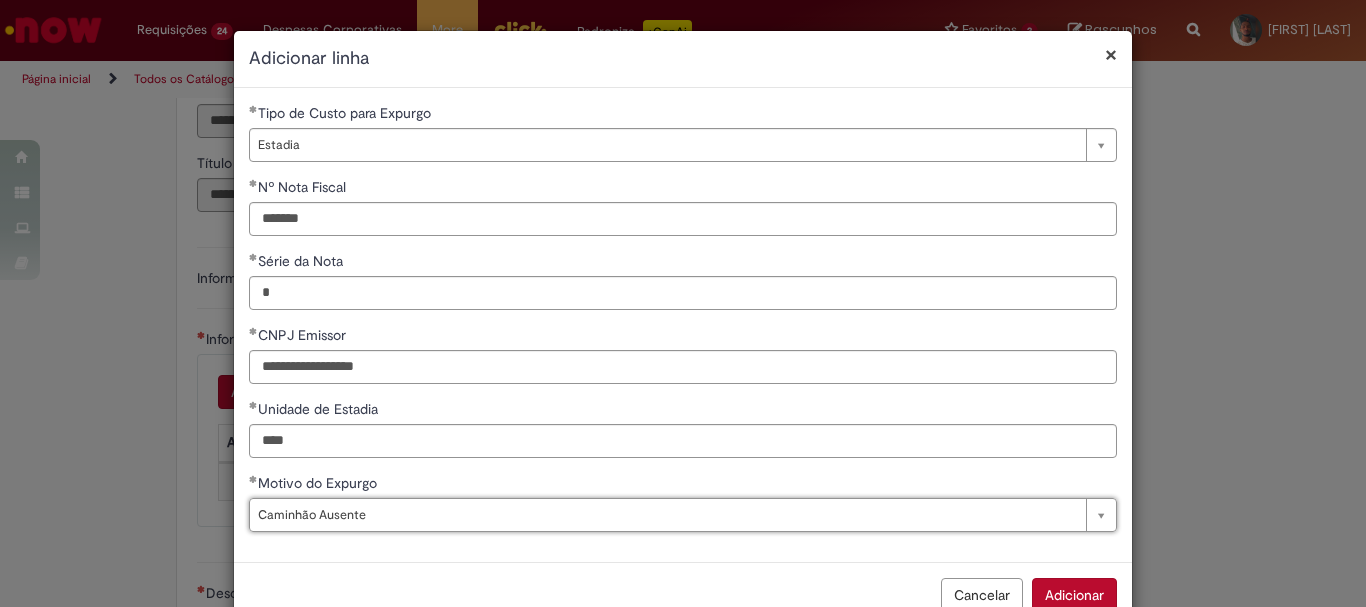 scroll, scrollTop: 51, scrollLeft: 0, axis: vertical 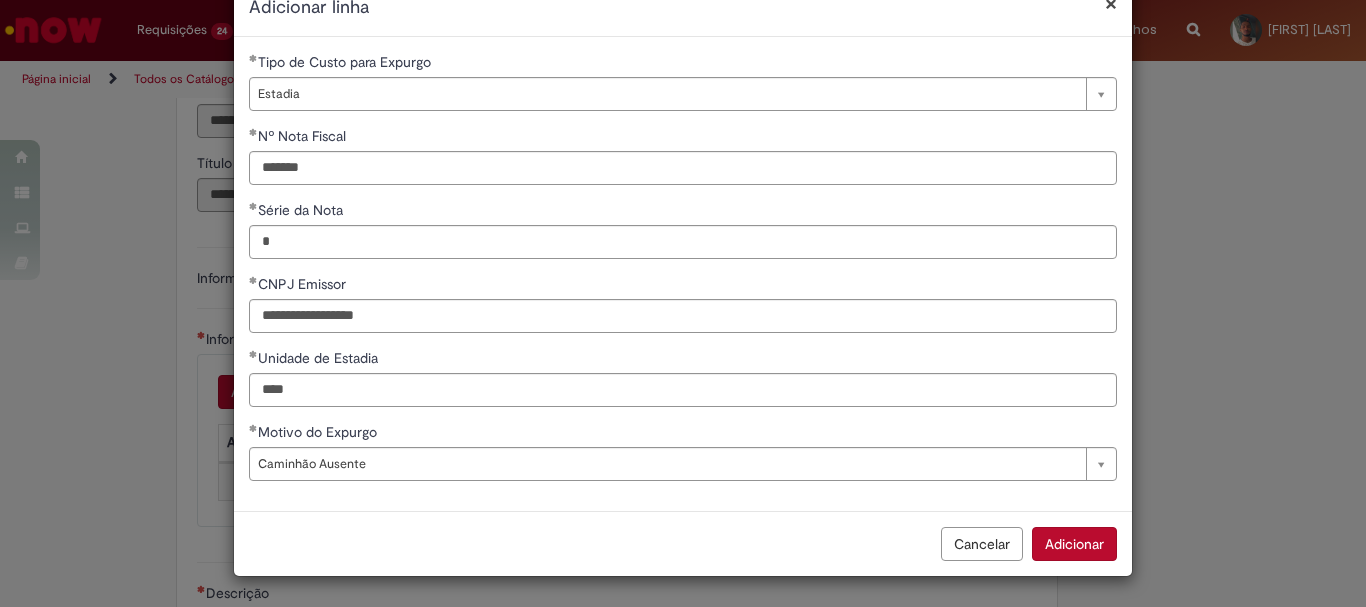 click on "Adicionar" at bounding box center (1074, 544) 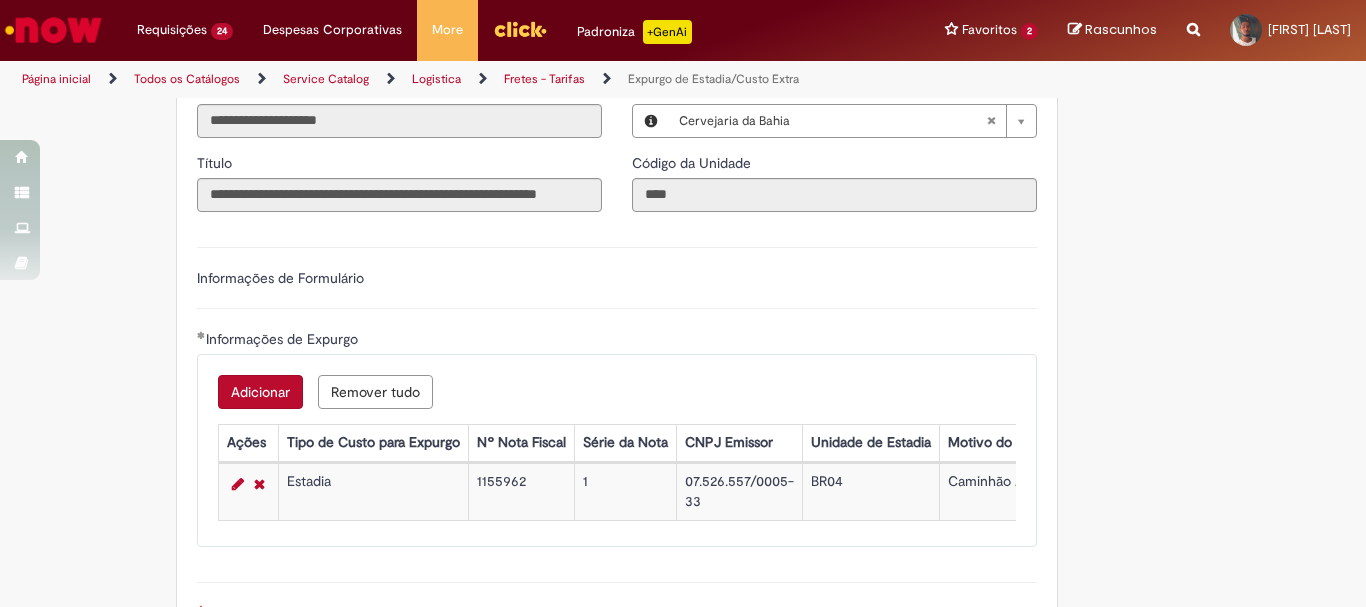 scroll, scrollTop: 700, scrollLeft: 0, axis: vertical 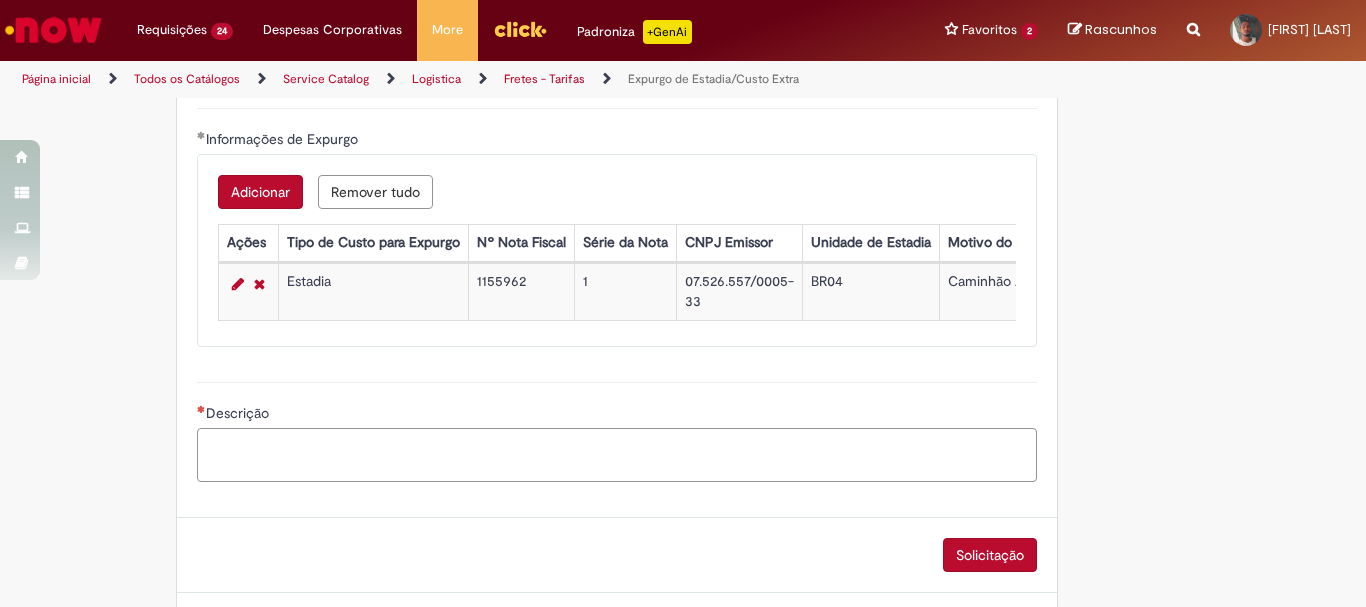 click on "Descrição" at bounding box center [617, 455] 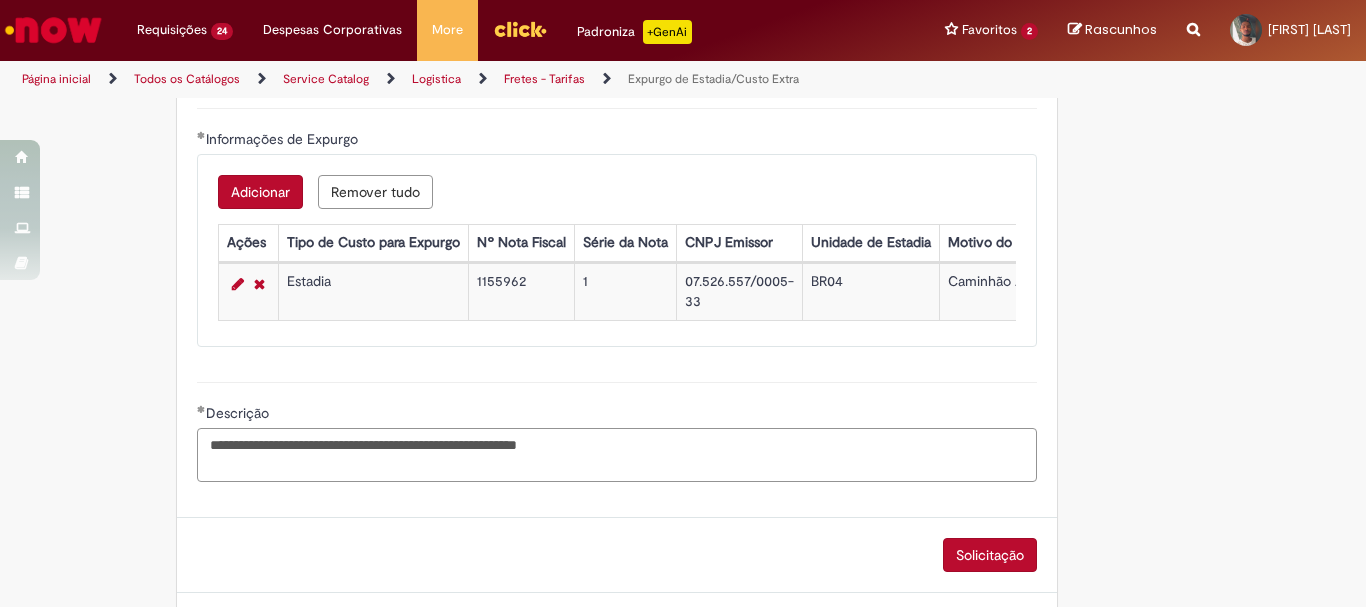 scroll, scrollTop: 810, scrollLeft: 0, axis: vertical 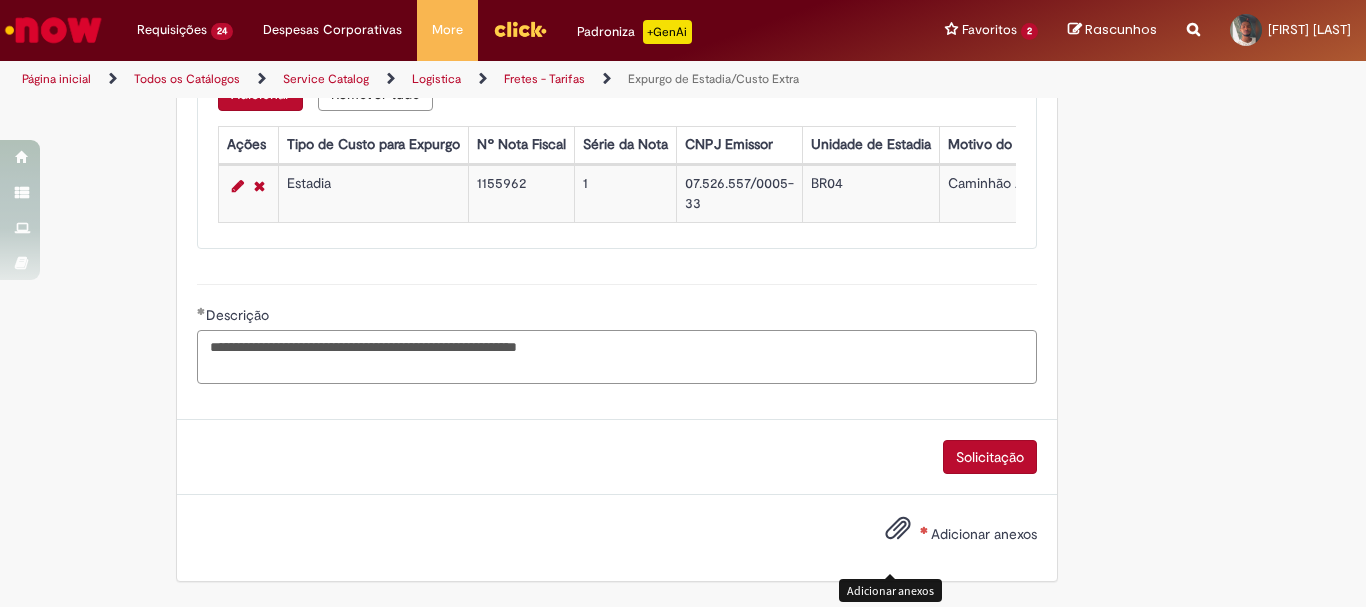 type on "**********" 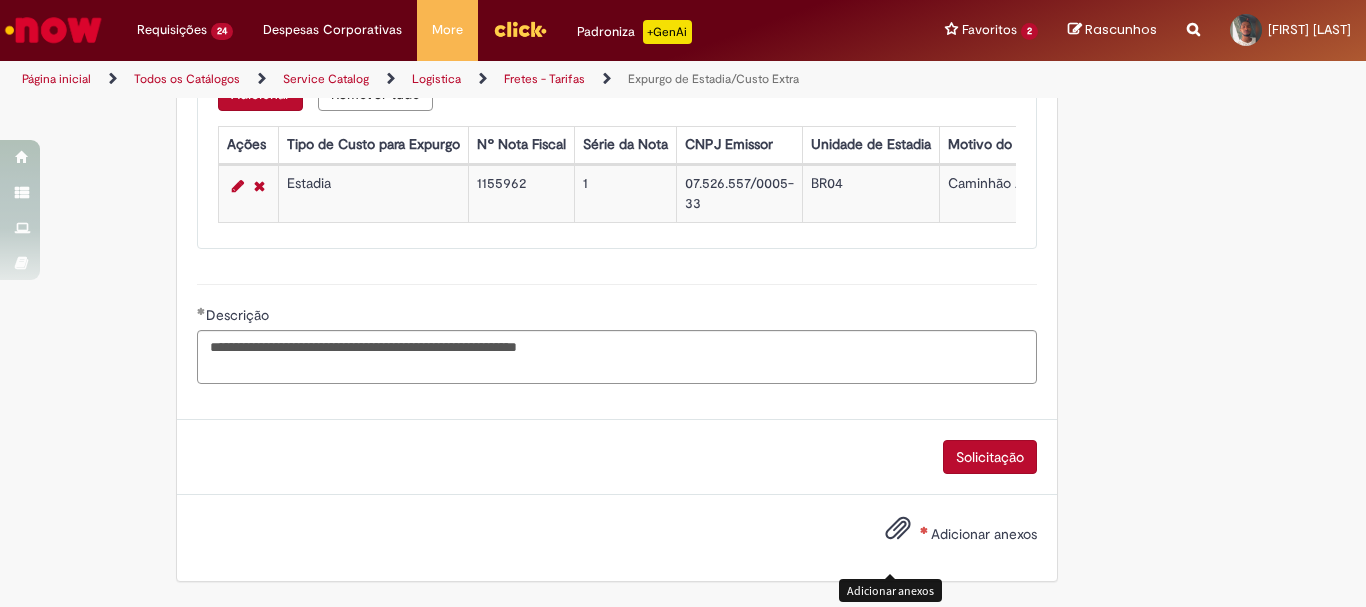click at bounding box center [898, 529] 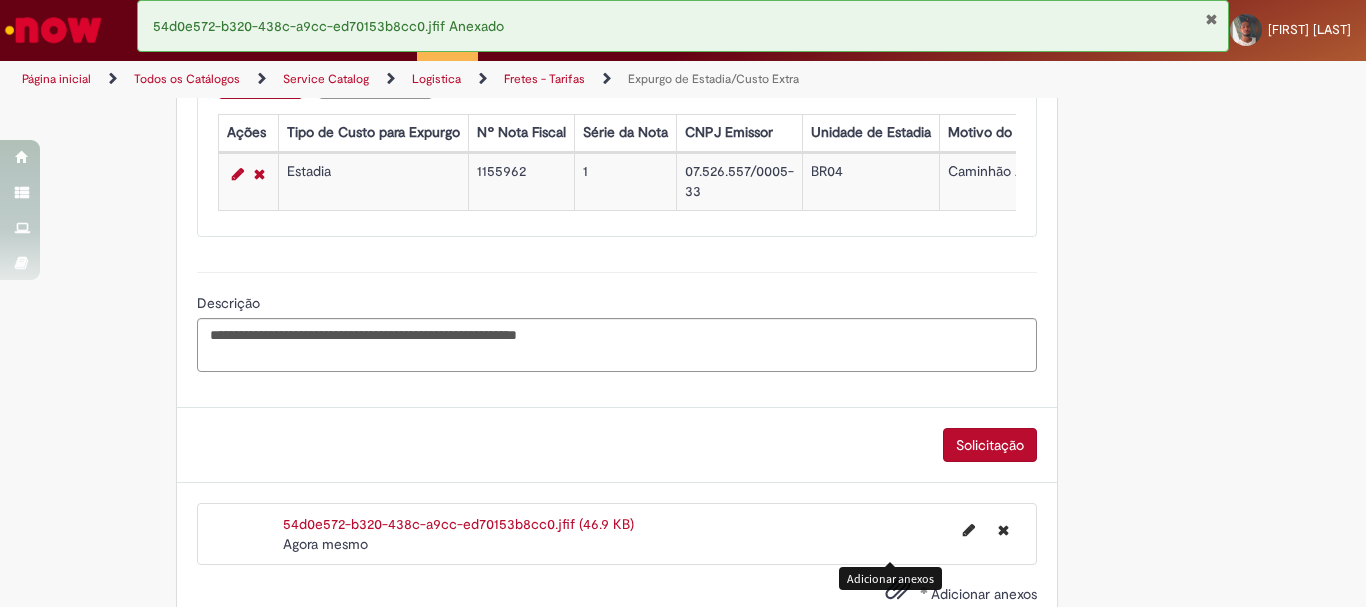 click on "Solicitação" at bounding box center (990, 445) 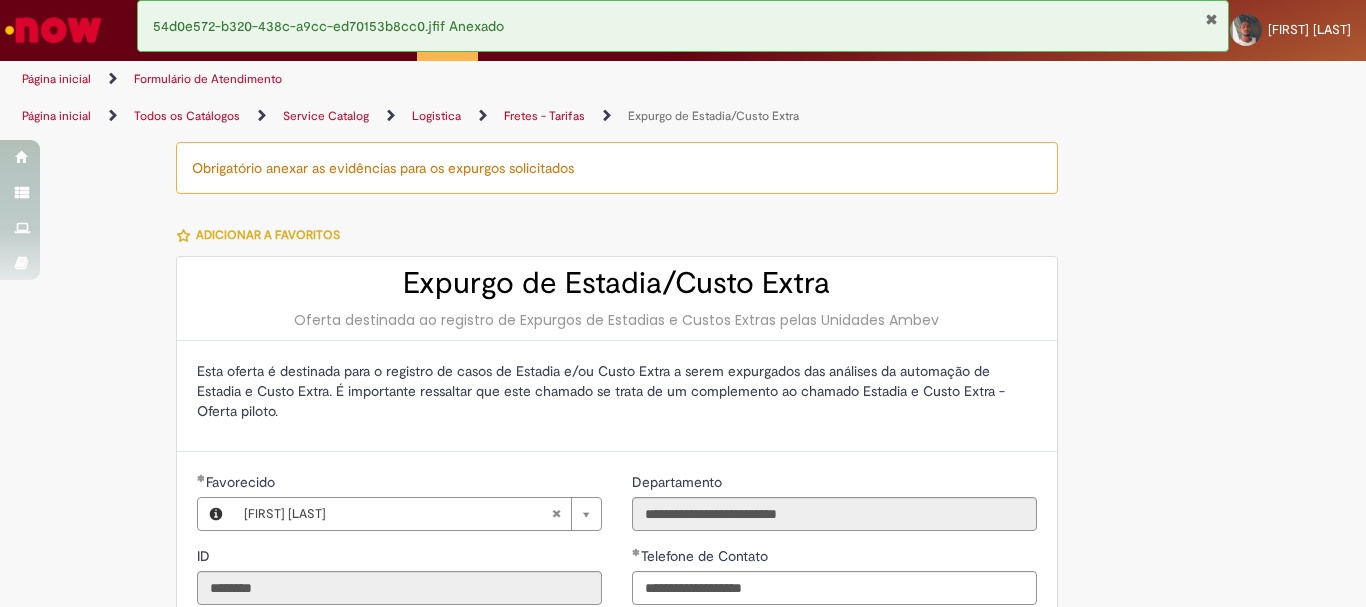 scroll, scrollTop: 0, scrollLeft: 0, axis: both 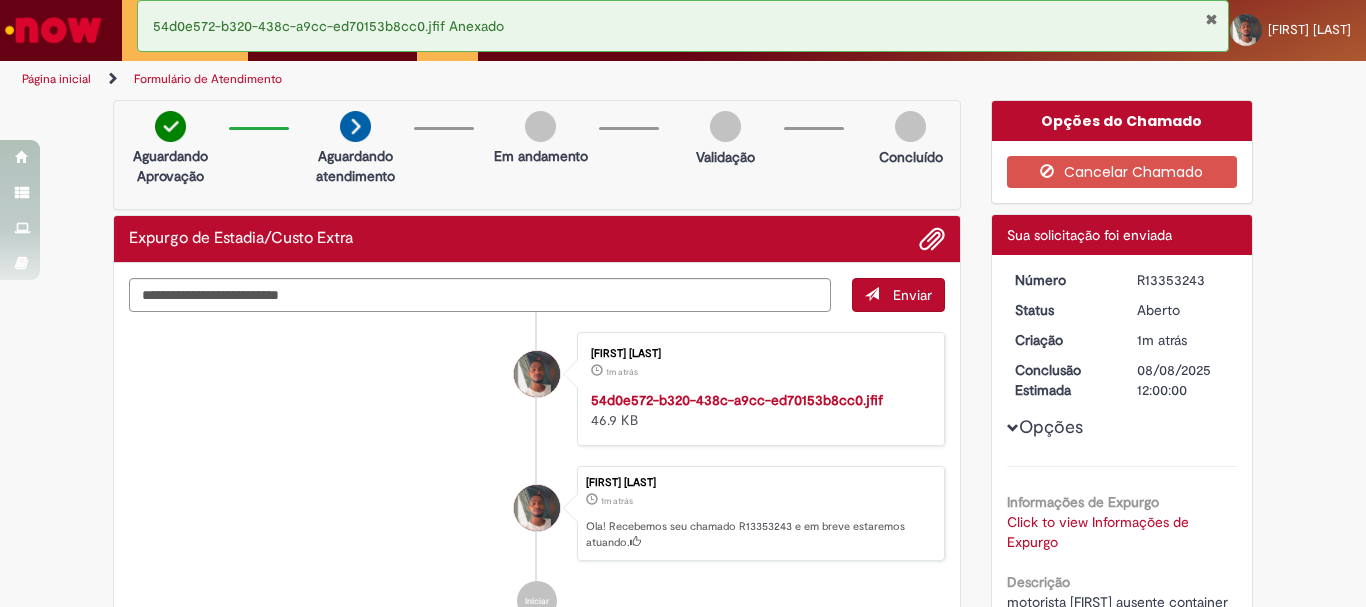 click on "R13353243" at bounding box center (1183, 280) 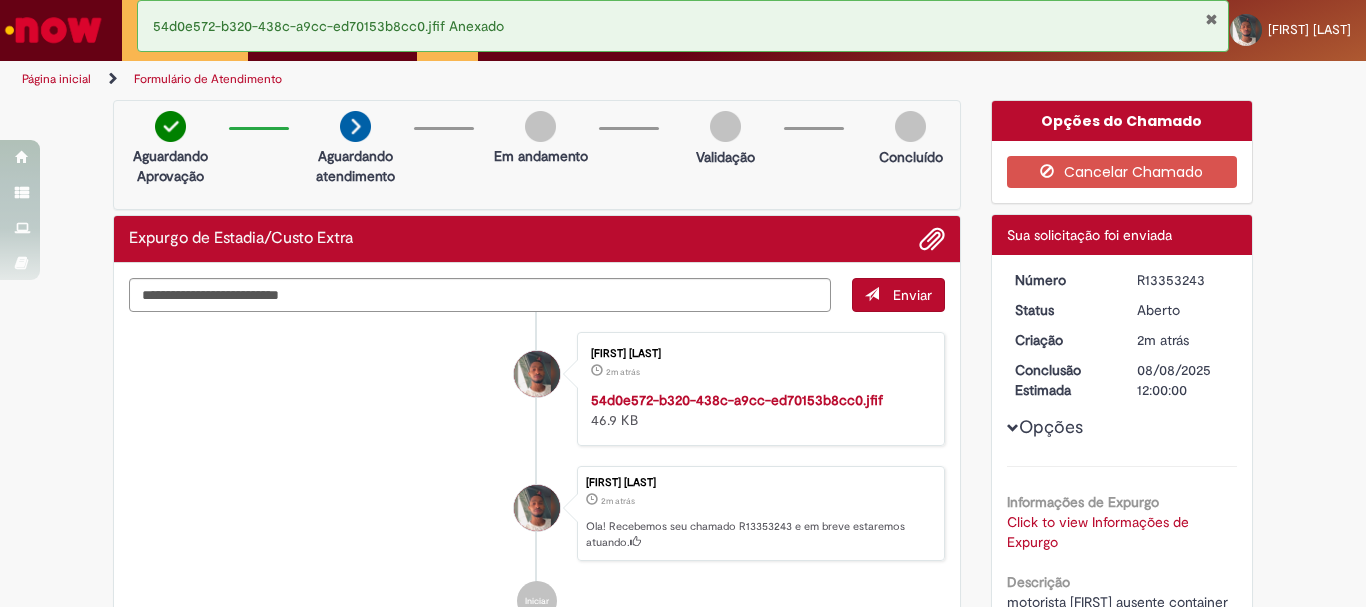 click at bounding box center [53, 30] 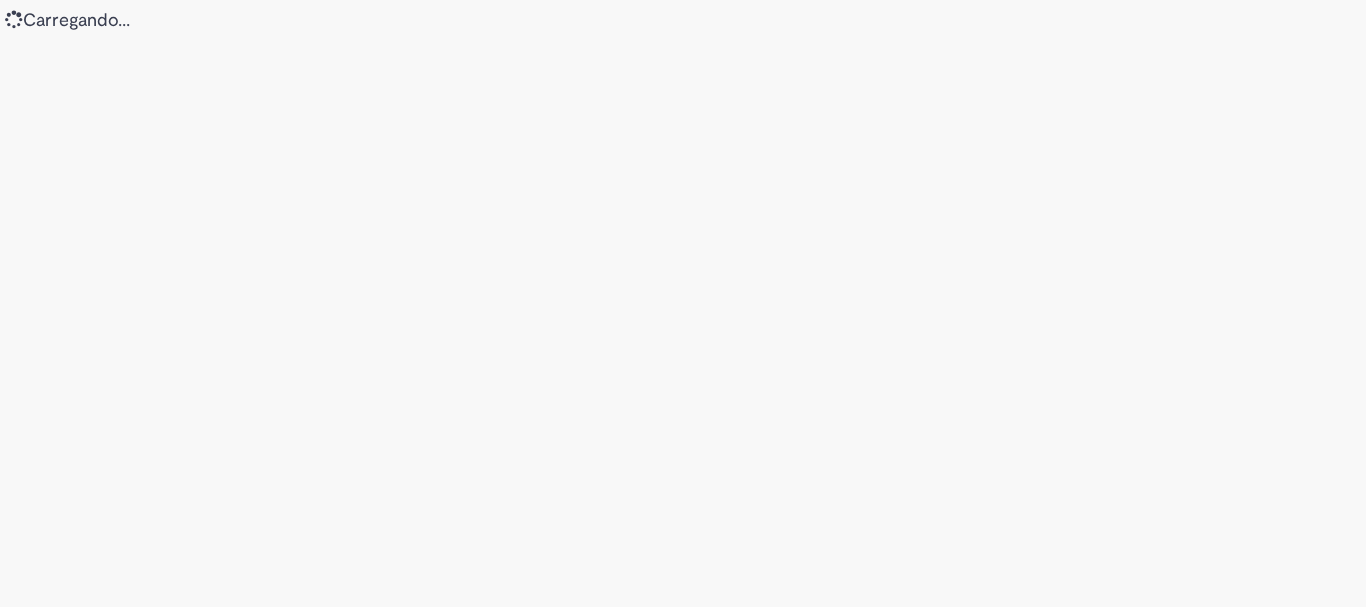 scroll, scrollTop: 0, scrollLeft: 0, axis: both 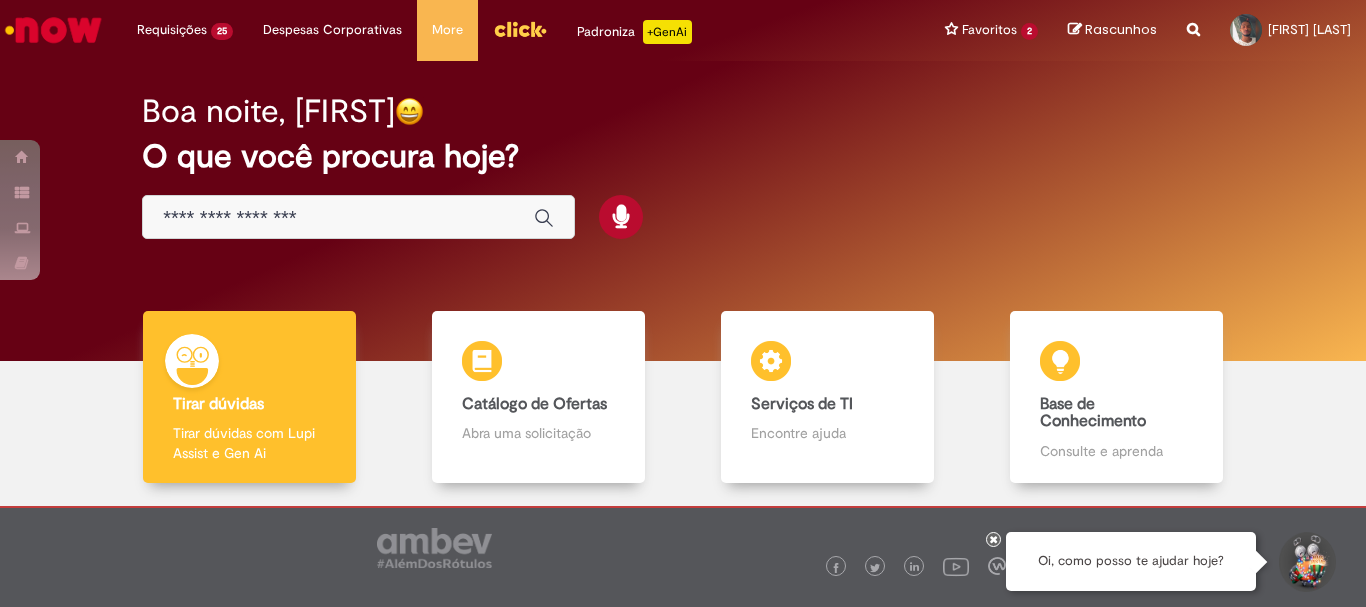 click at bounding box center (338, 218) 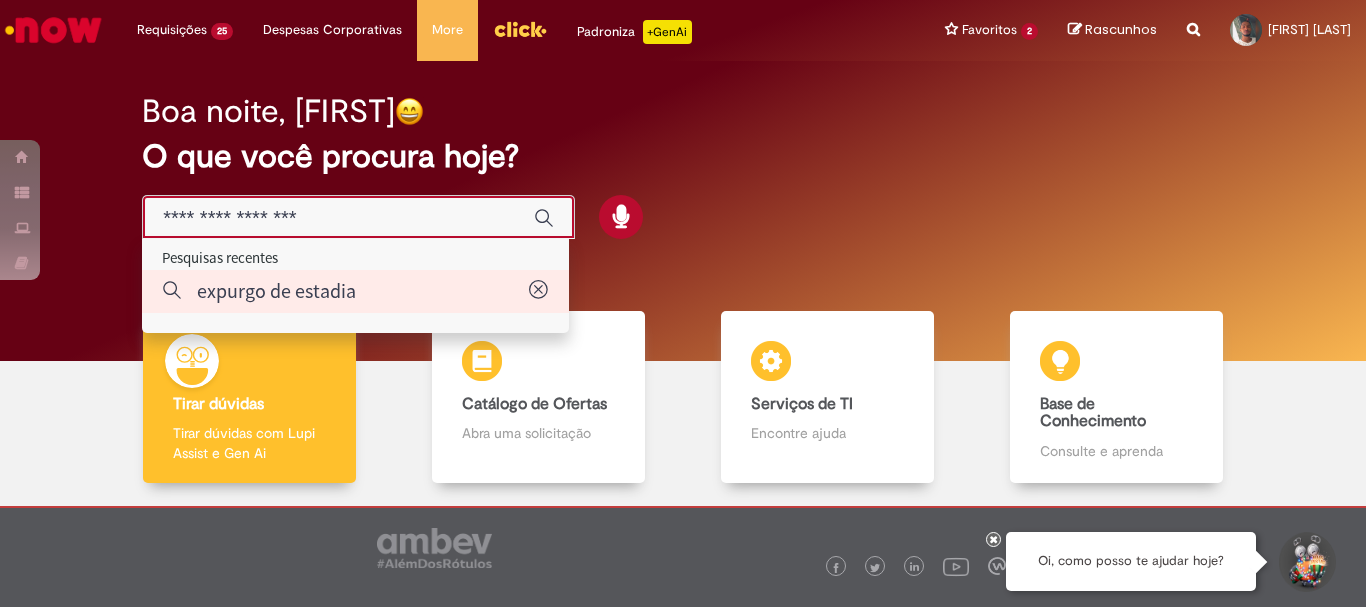 type on "**********" 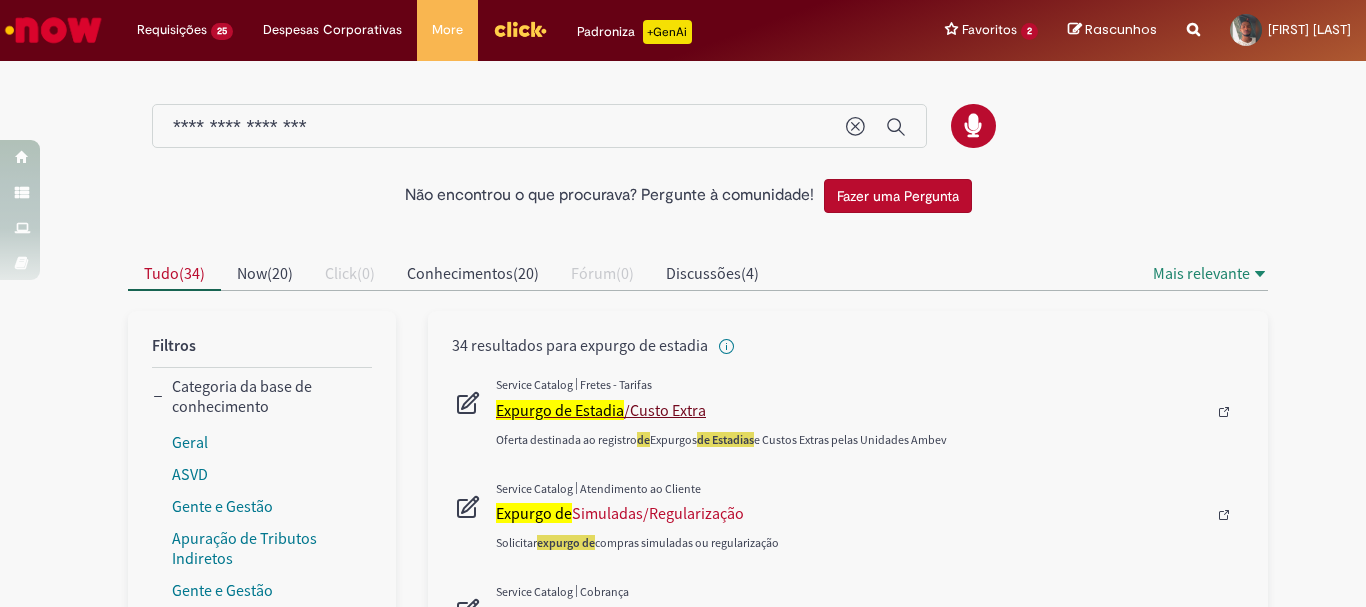 click on "Expurgo de Estadia /Custo Extra" at bounding box center [851, 410] 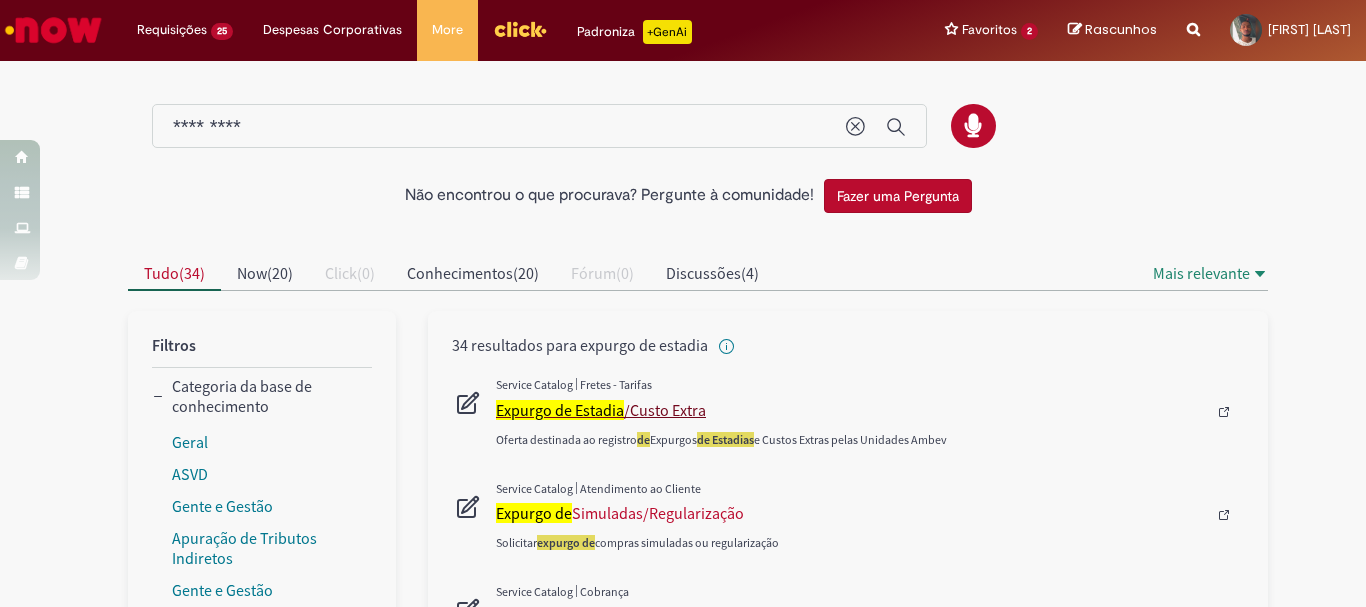click on "Expurgo de Estadia /Custo Extra" at bounding box center [851, 410] 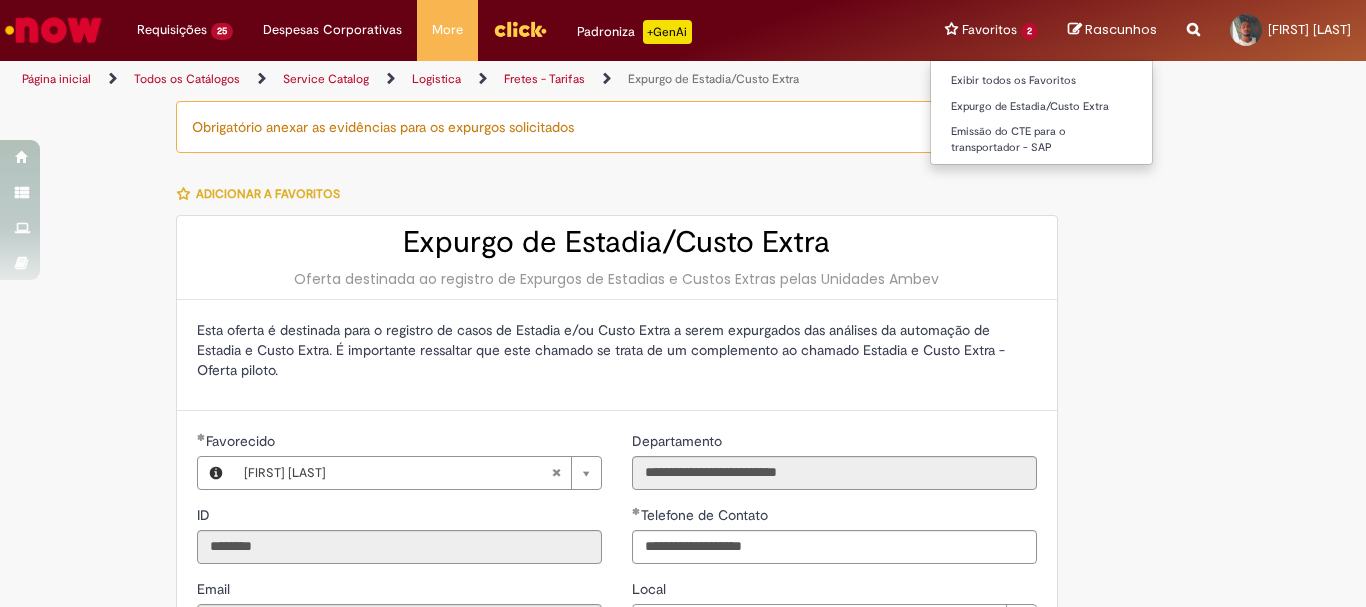 type on "**********" 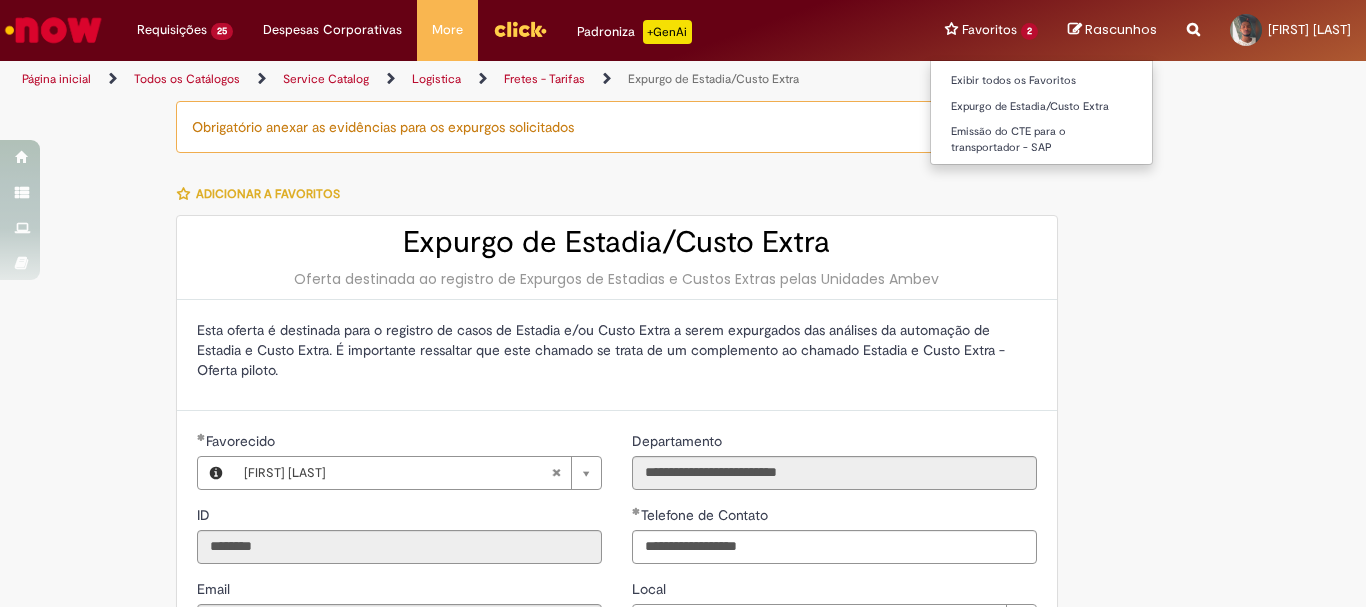 type on "**********" 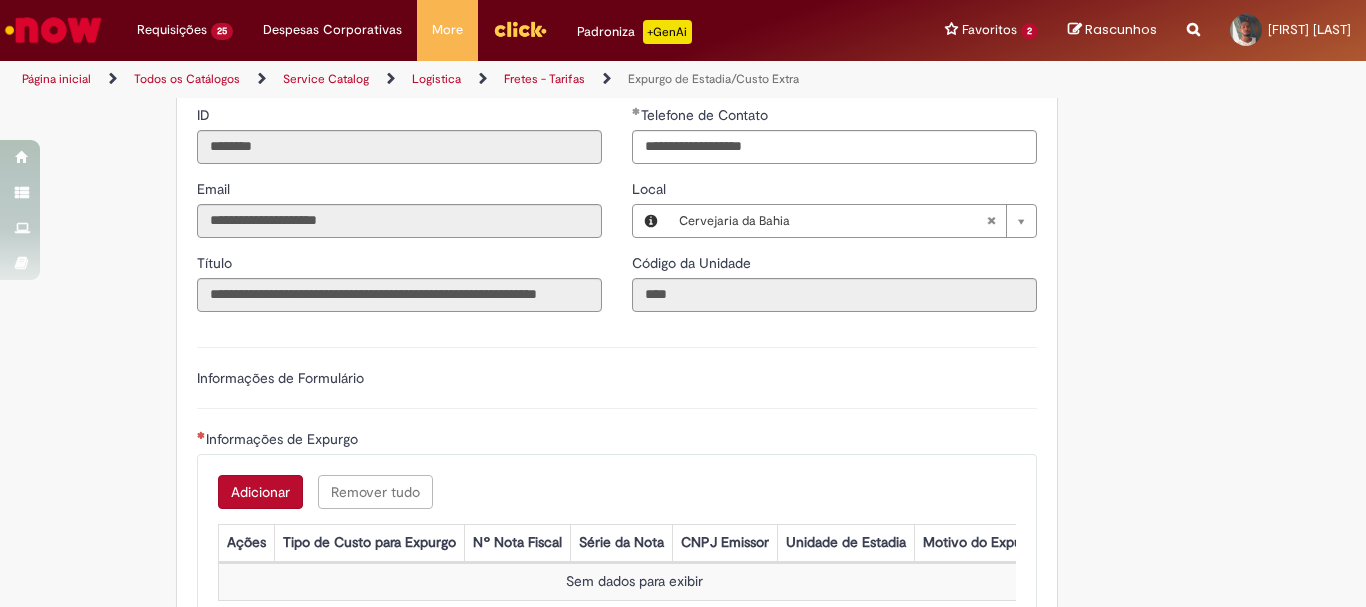 scroll, scrollTop: 600, scrollLeft: 0, axis: vertical 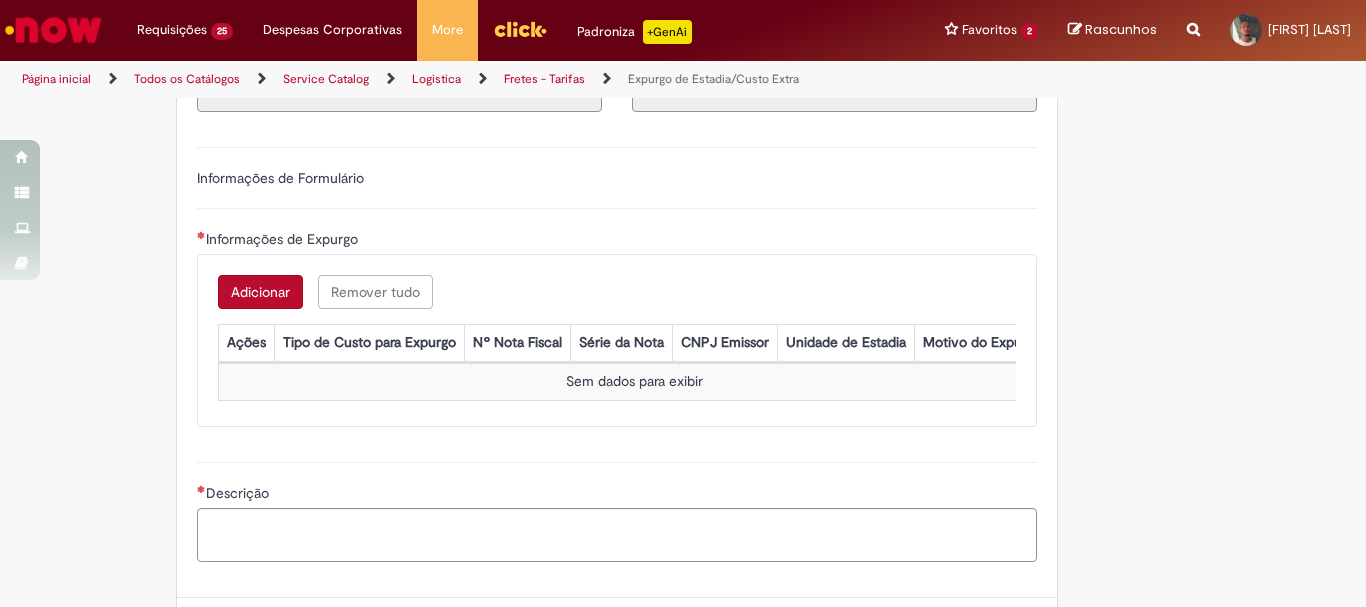 click on "Adicionar" at bounding box center (260, 292) 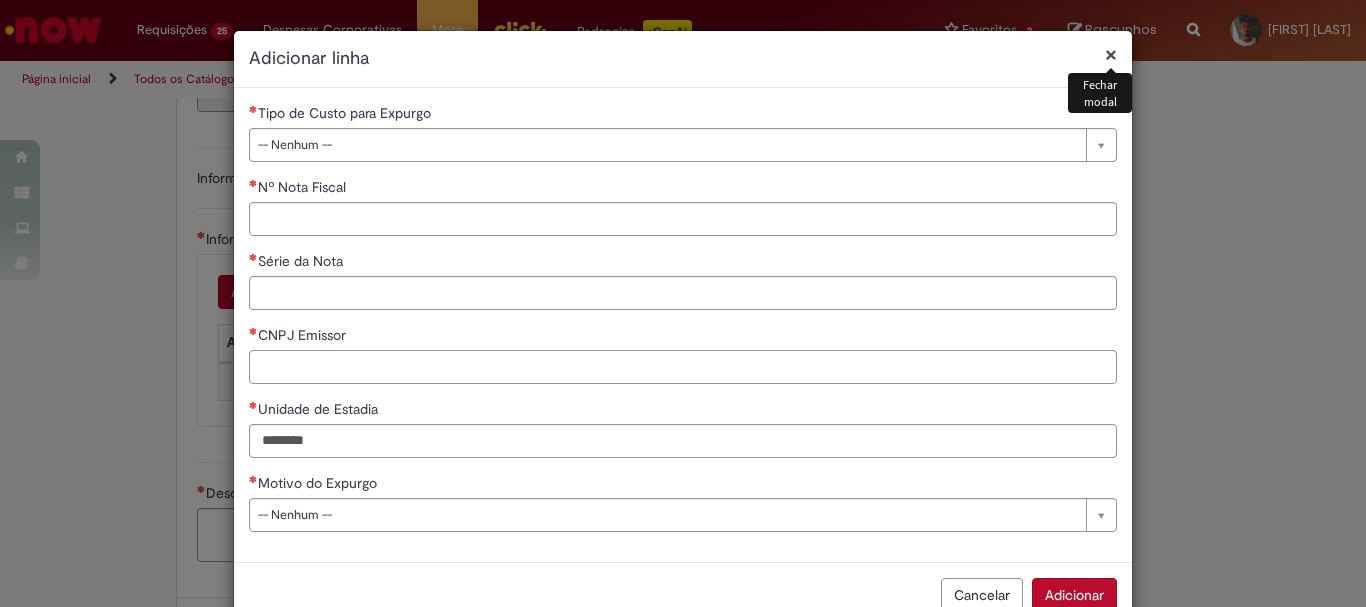 click on "CNPJ Emissor" at bounding box center (683, 367) 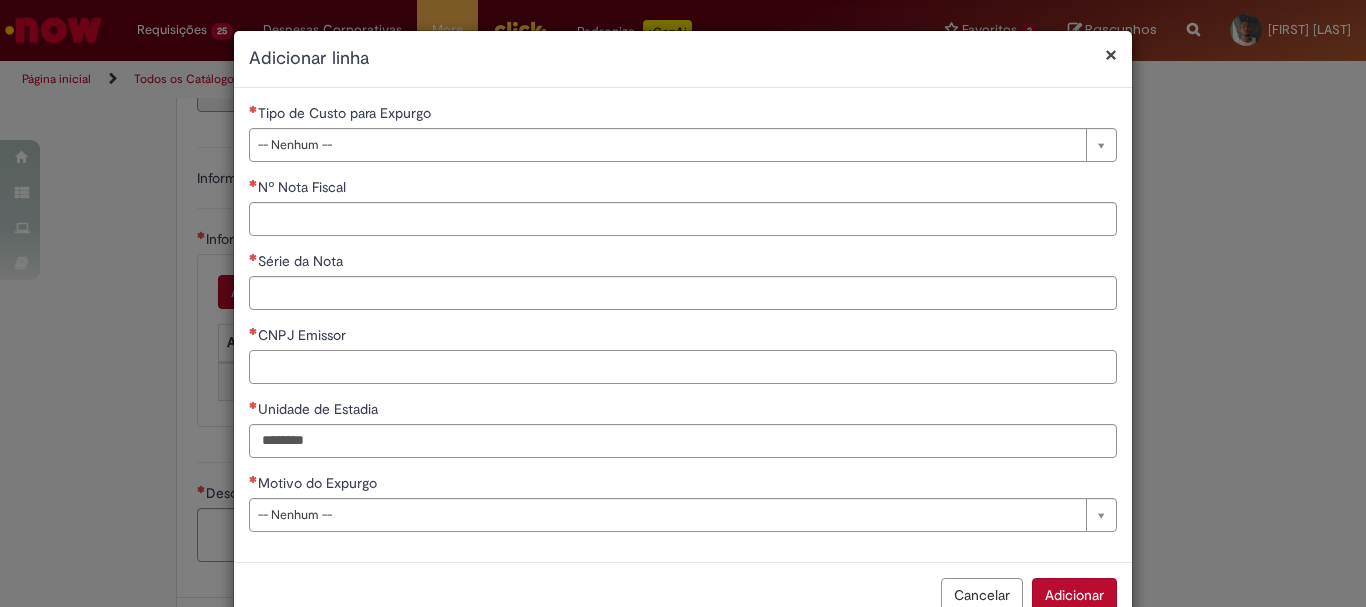 paste on "**********" 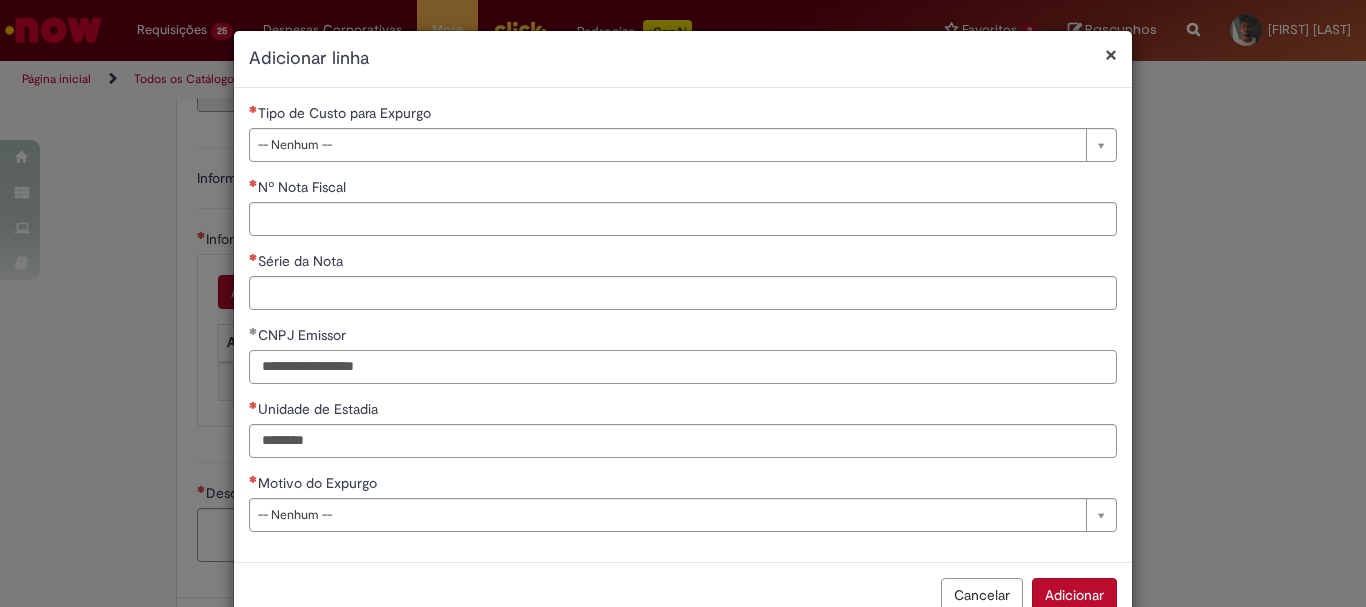 type on "**********" 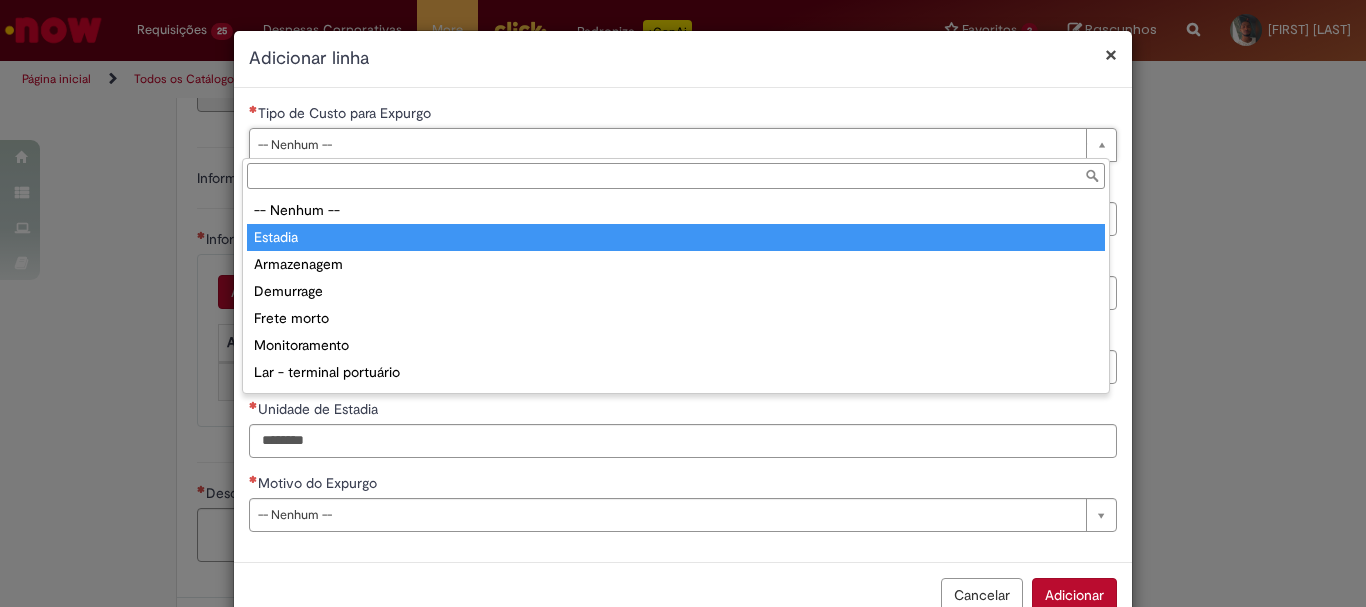 type on "*******" 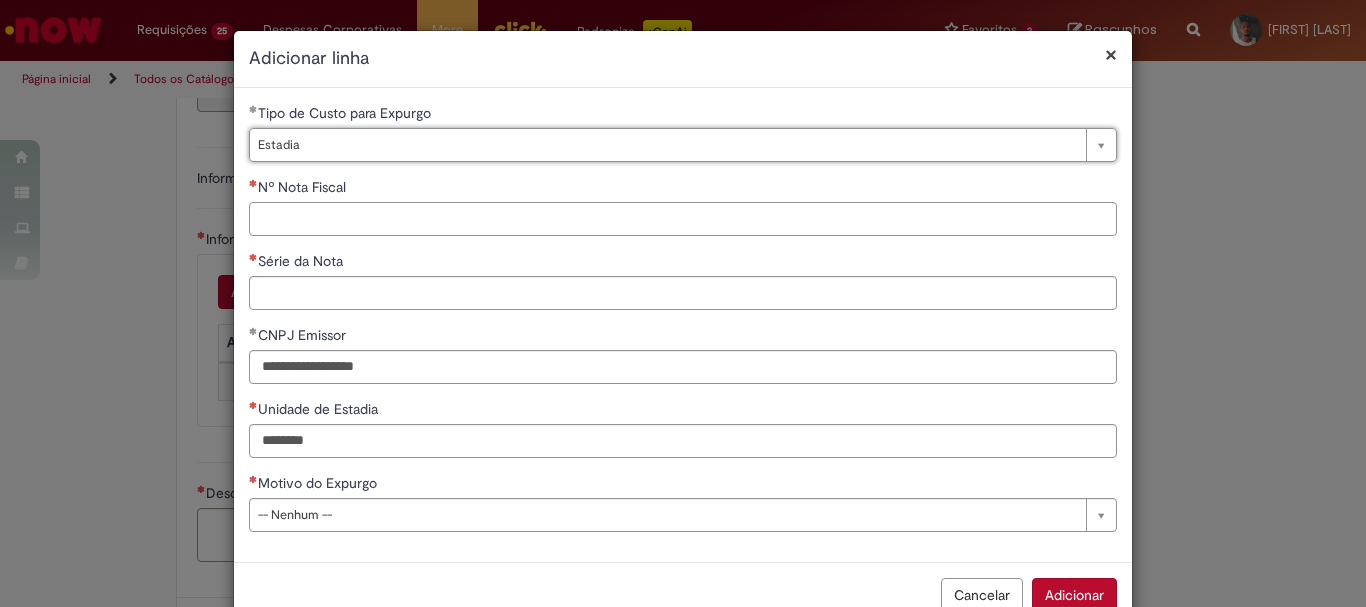 click on "Nº Nota Fiscal" at bounding box center (683, 219) 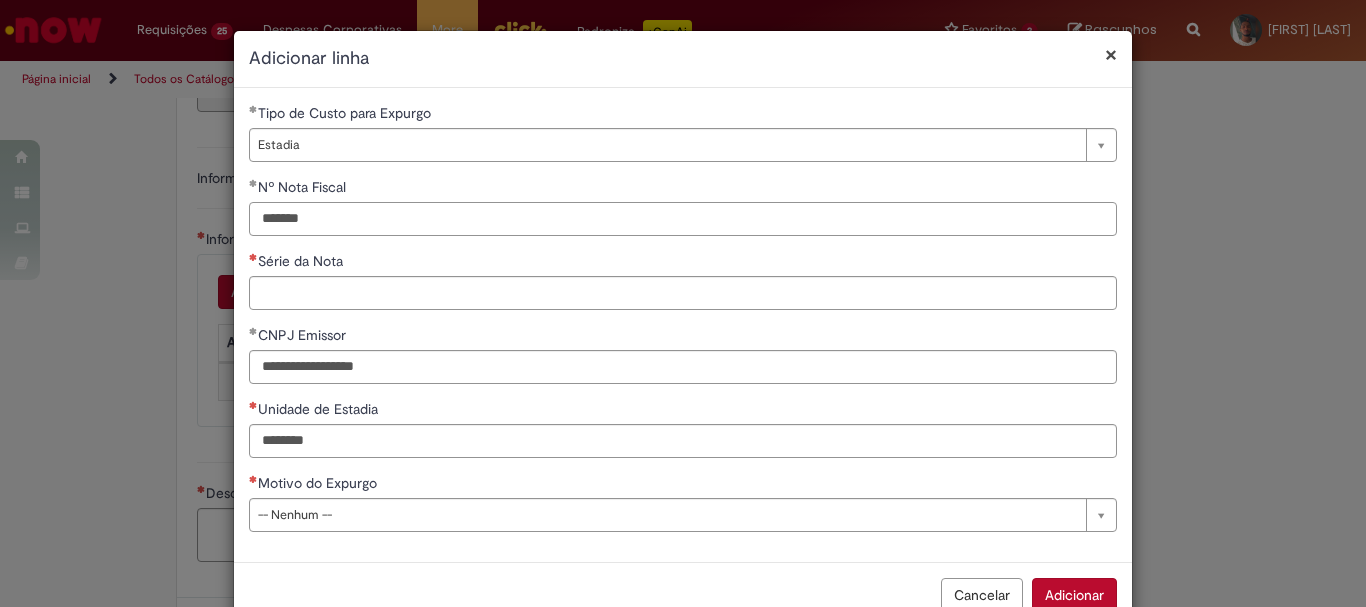 type on "*******" 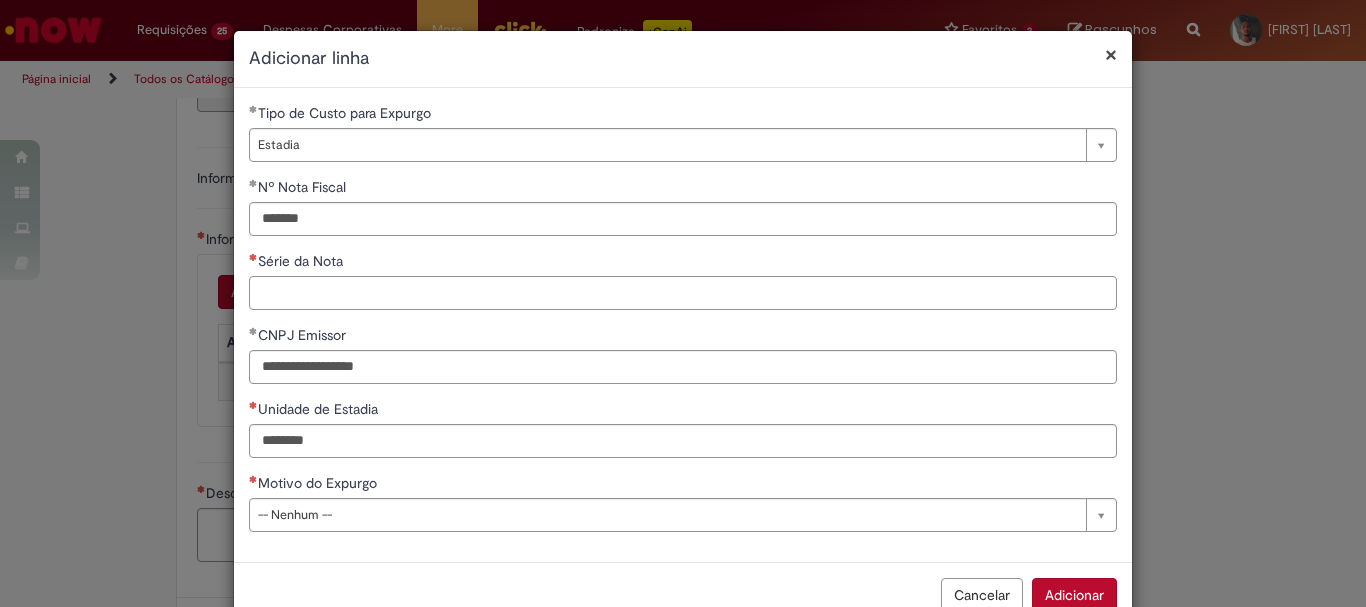click on "Série da Nota" at bounding box center [683, 293] 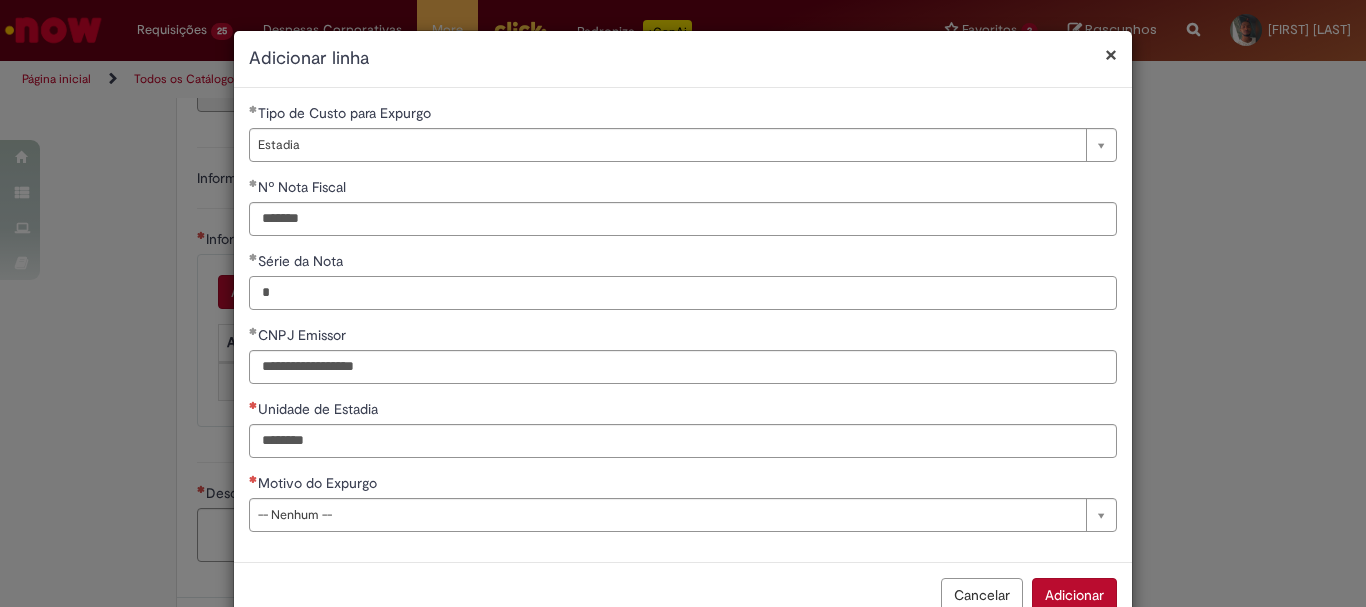 type on "*" 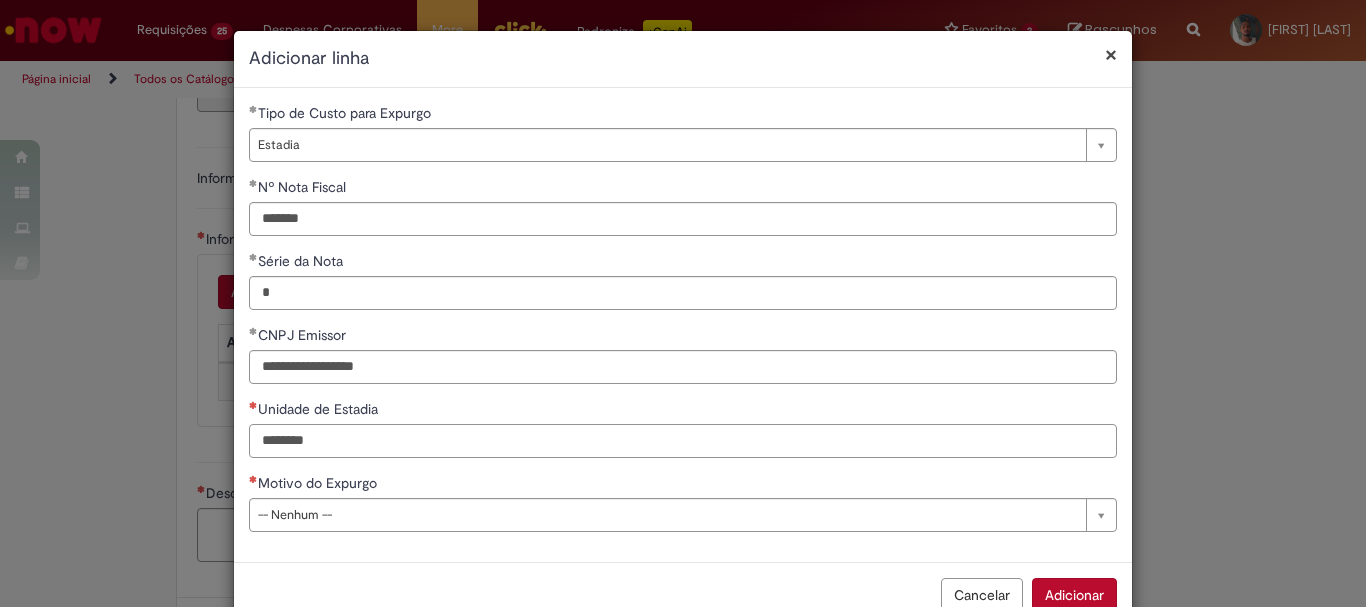 click on "Unidade de Estadia" at bounding box center (683, 441) 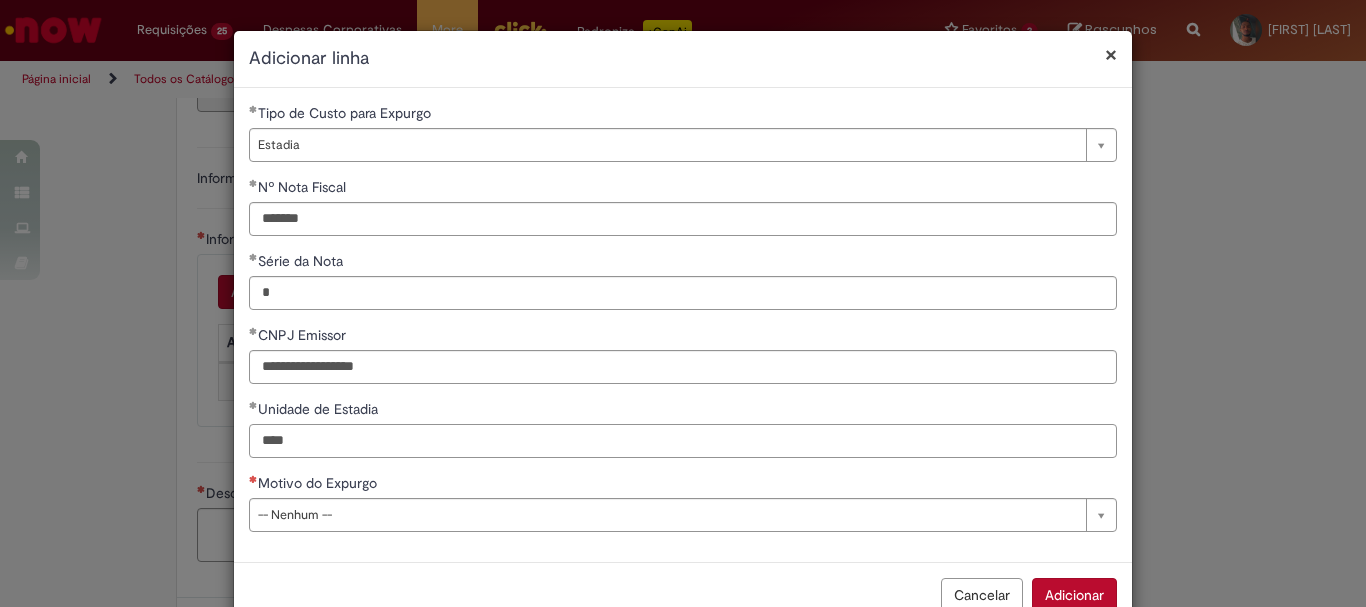 type on "****" 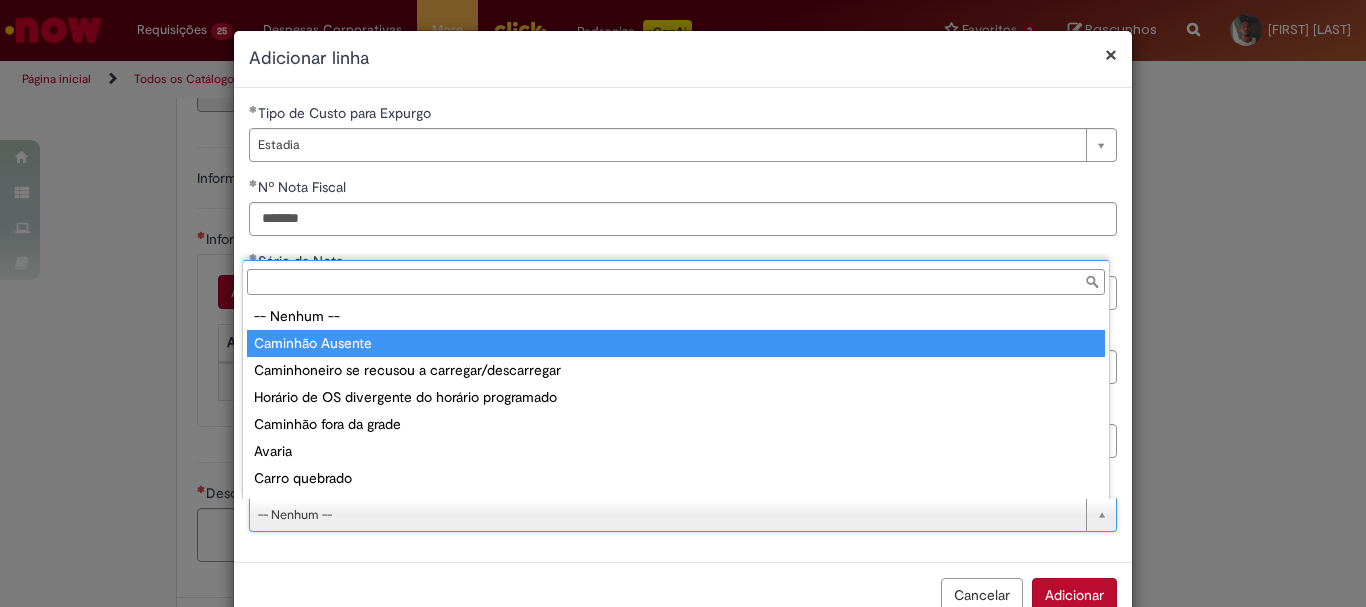 type on "**********" 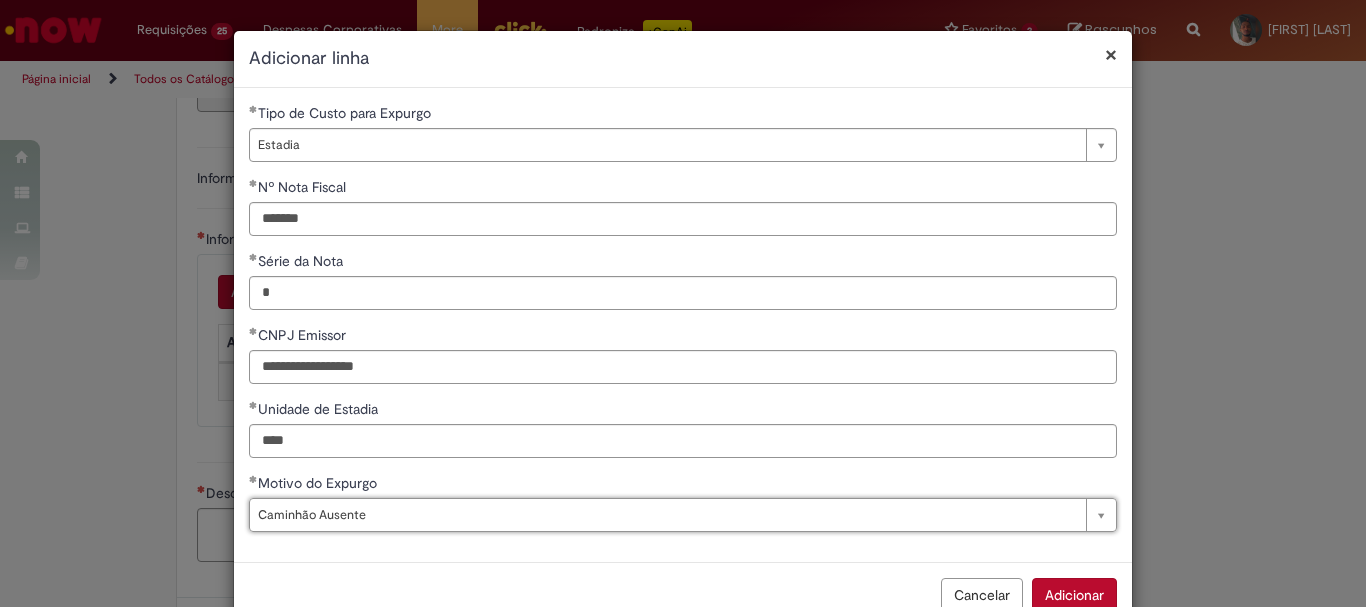 scroll, scrollTop: 51, scrollLeft: 0, axis: vertical 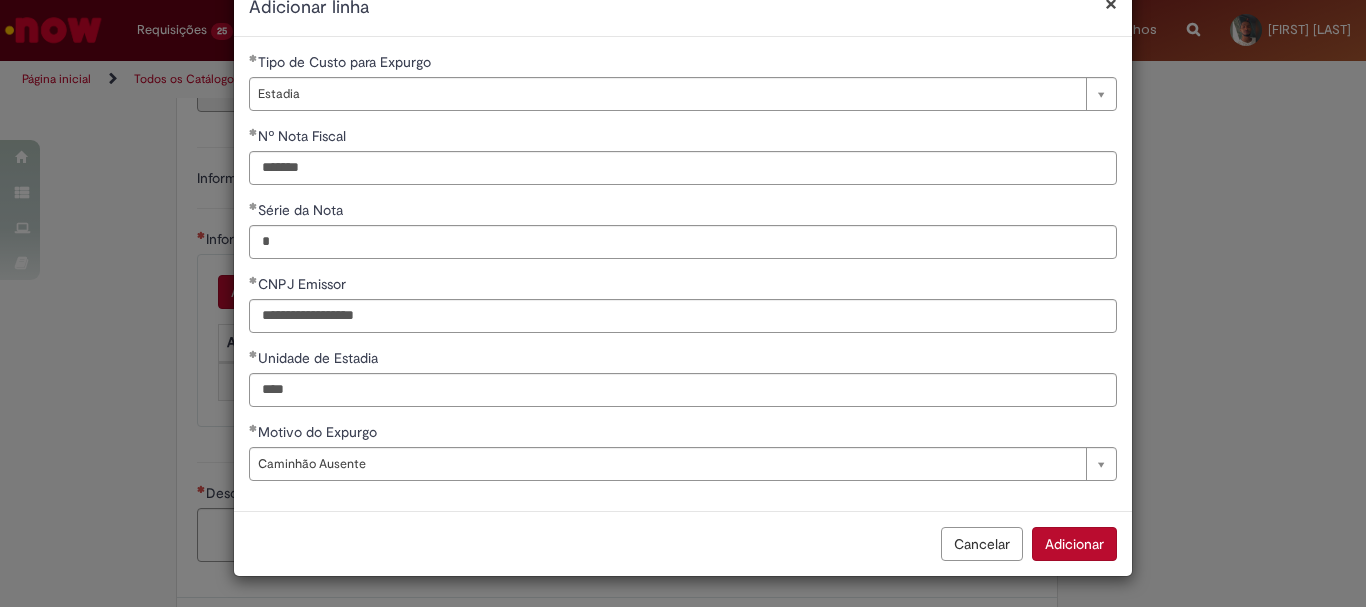 click on "Adicionar" at bounding box center [1074, 544] 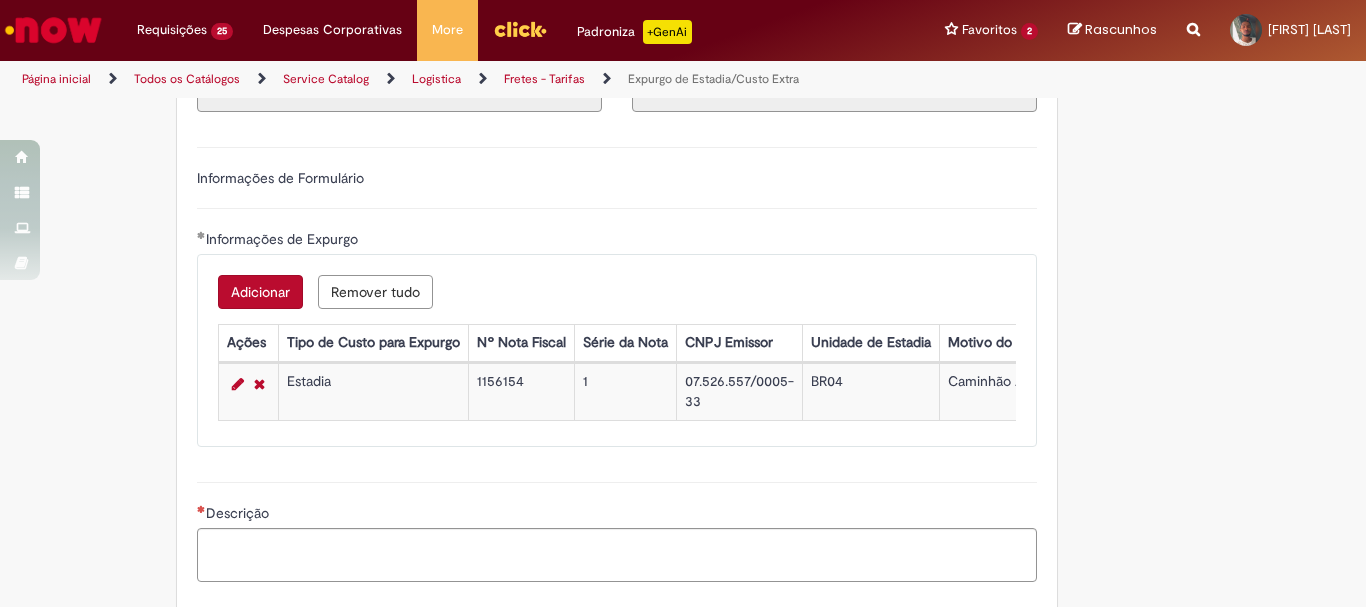 scroll, scrollTop: 810, scrollLeft: 0, axis: vertical 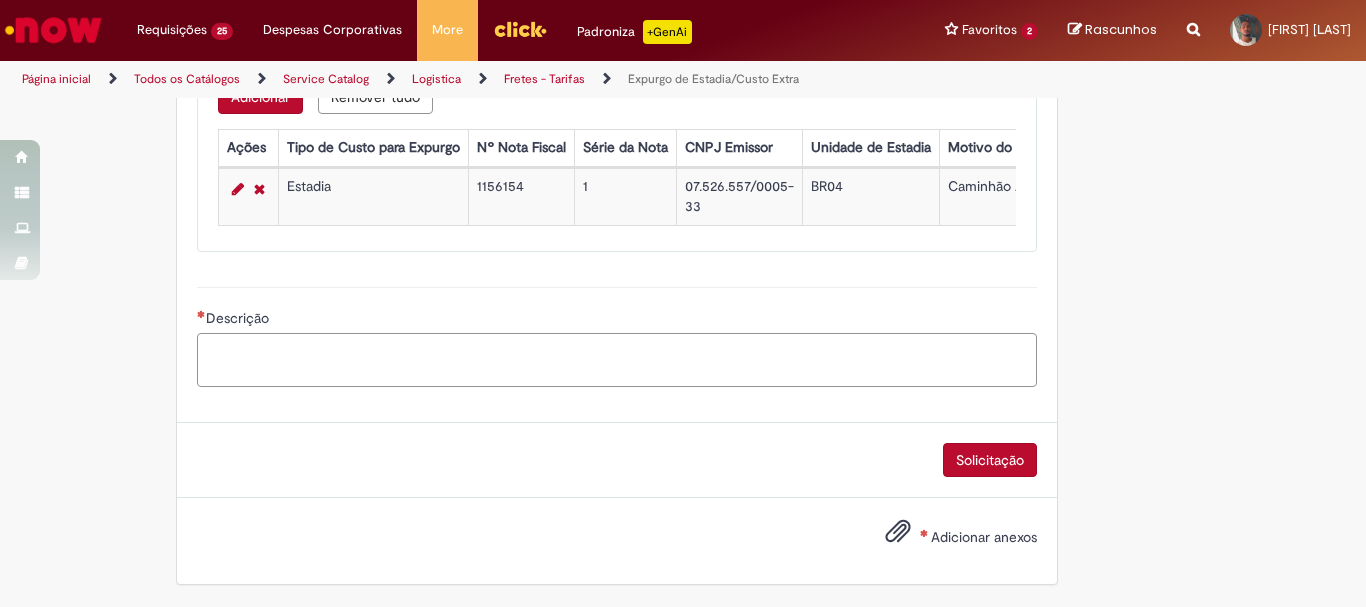 click on "Descrição" at bounding box center [617, 360] 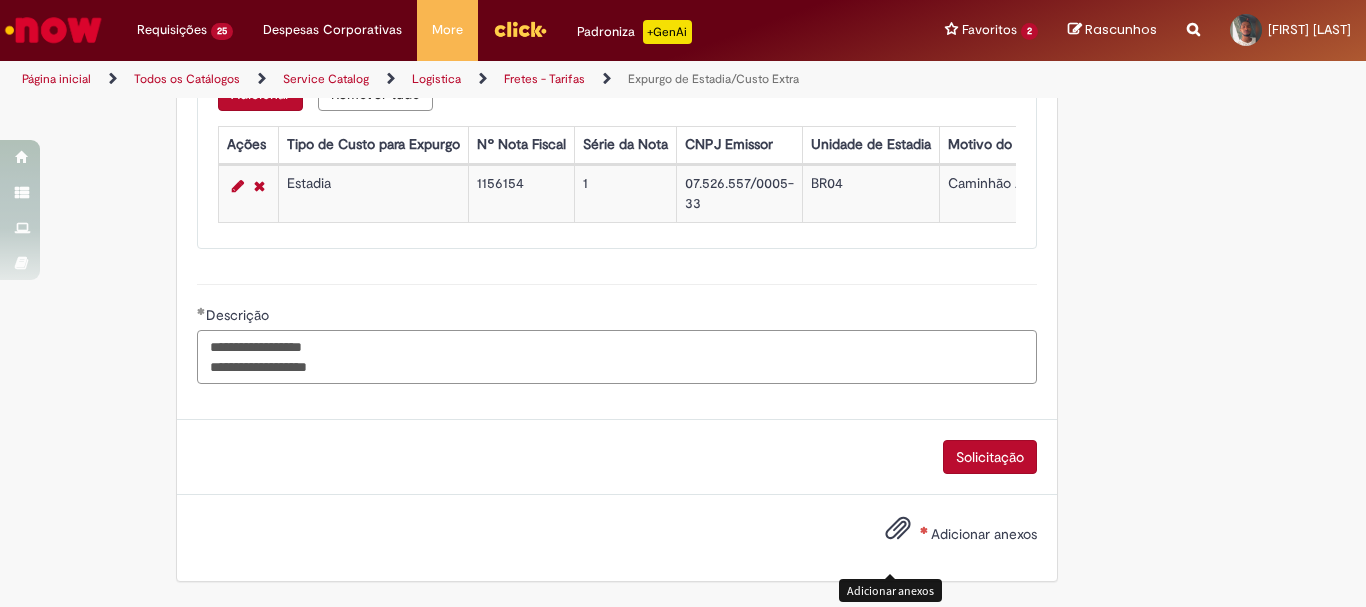 type on "**********" 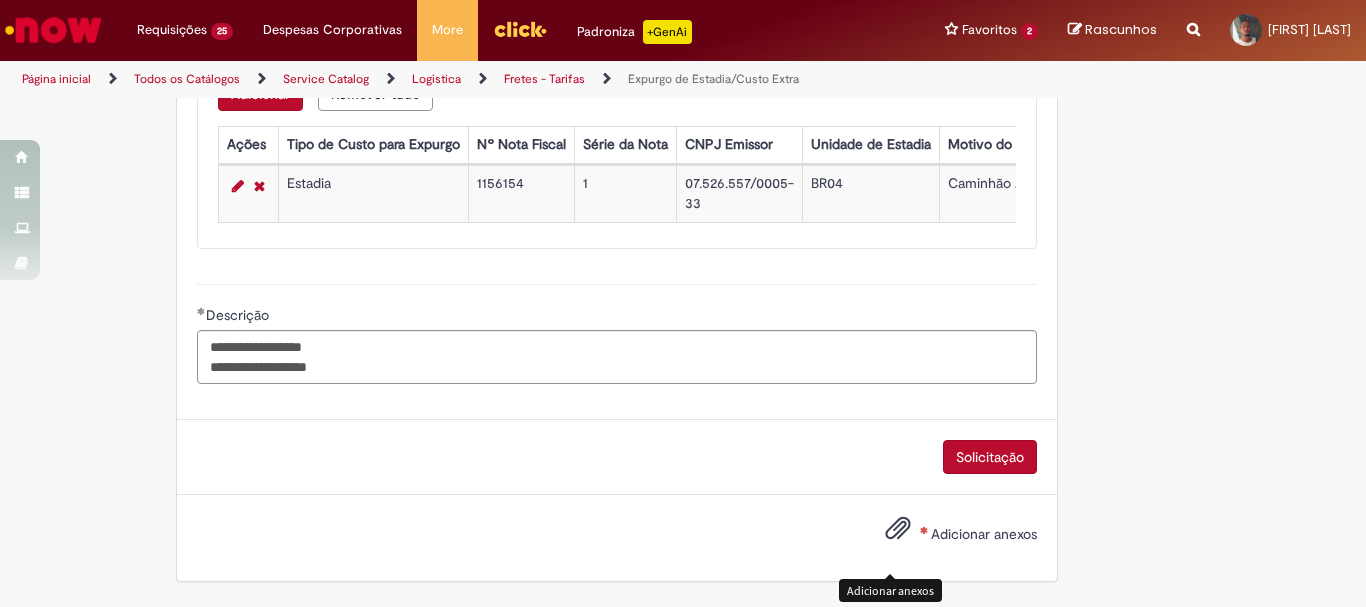 click at bounding box center [898, 529] 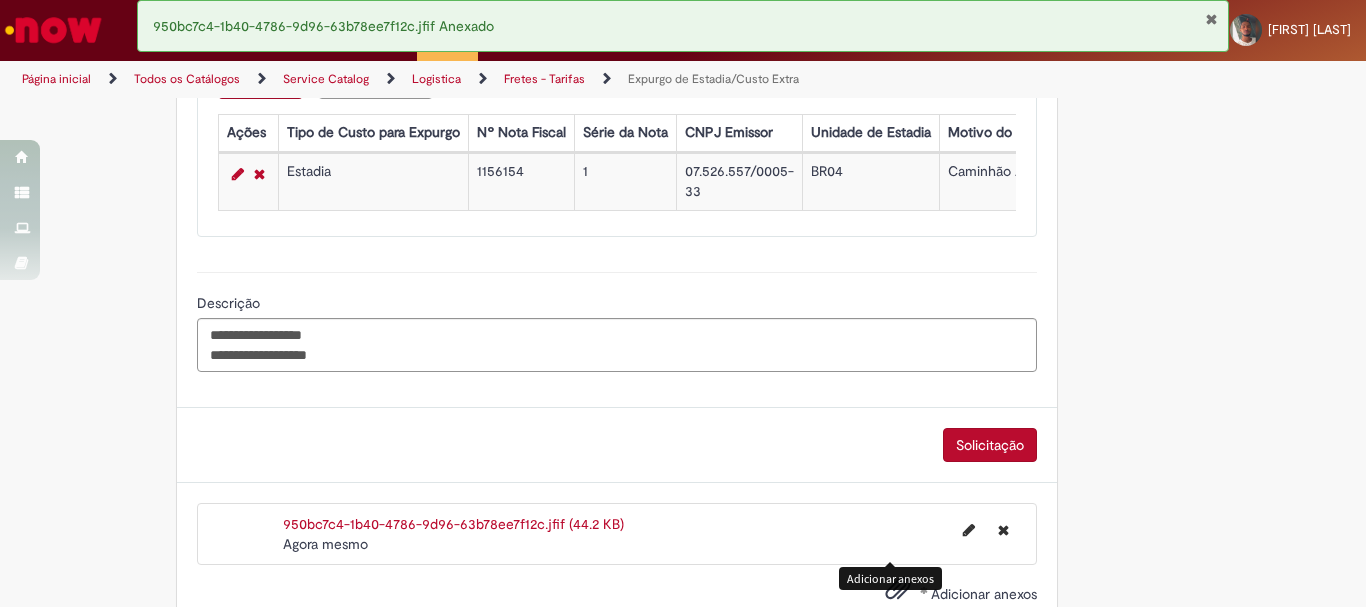 scroll, scrollTop: 928, scrollLeft: 0, axis: vertical 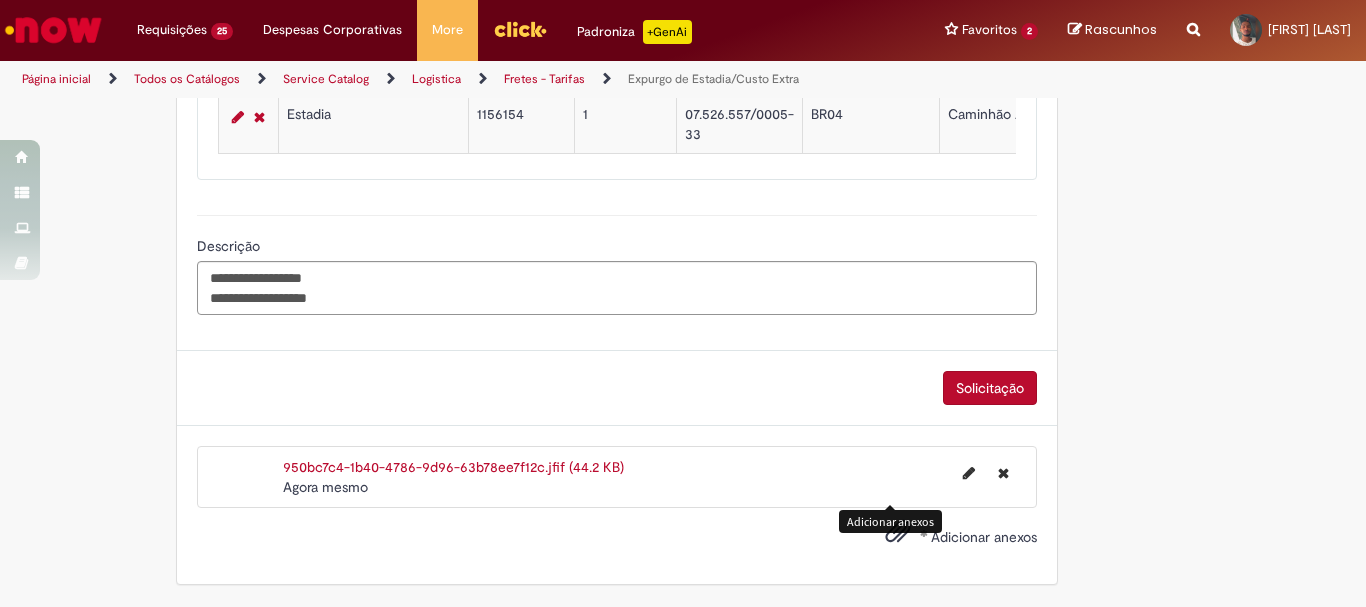 click on "Solicitação" at bounding box center (990, 388) 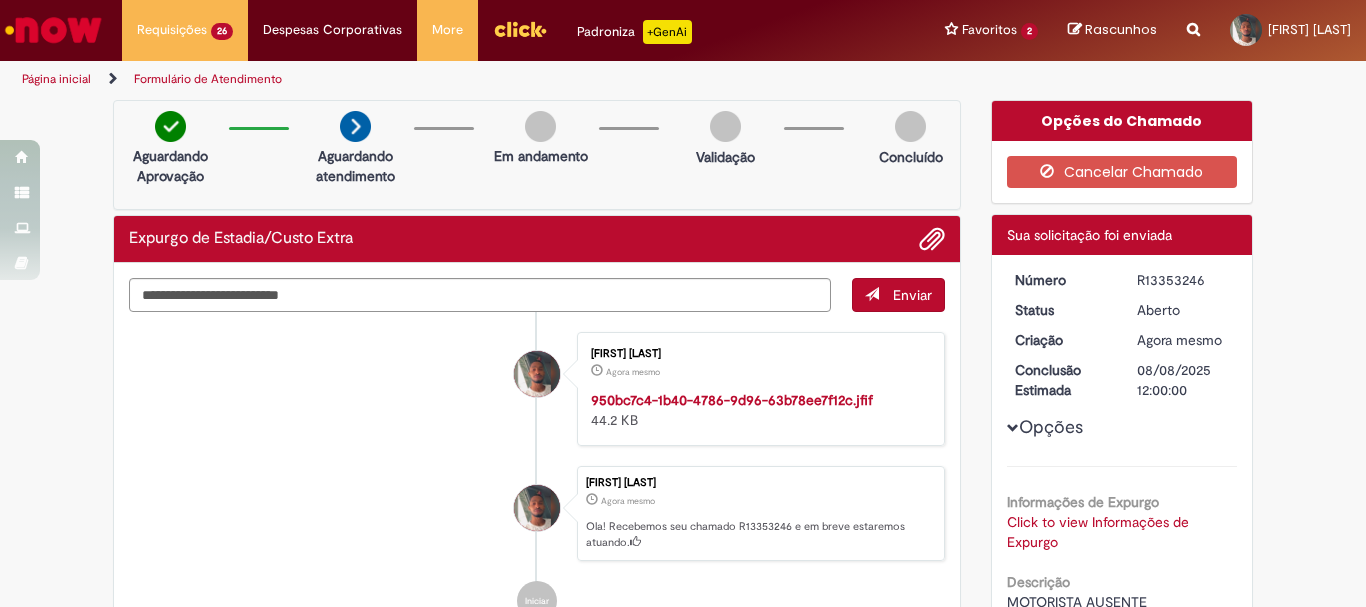 scroll, scrollTop: 100, scrollLeft: 0, axis: vertical 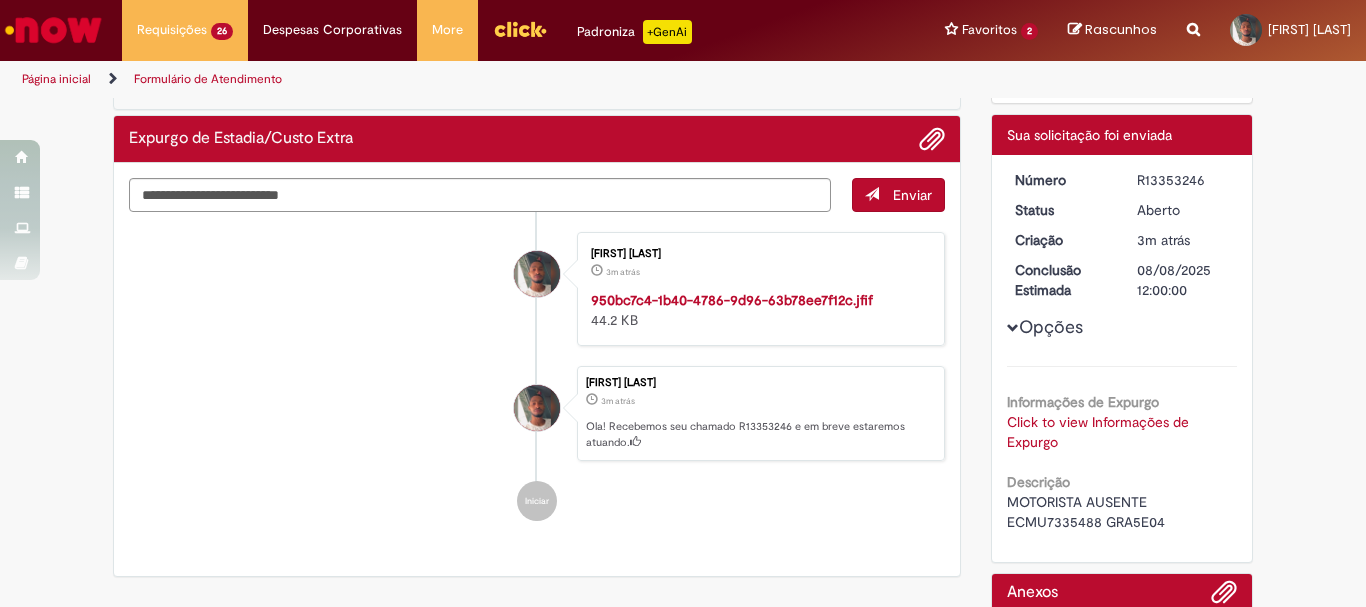 click on "R13353246" at bounding box center [1183, 180] 